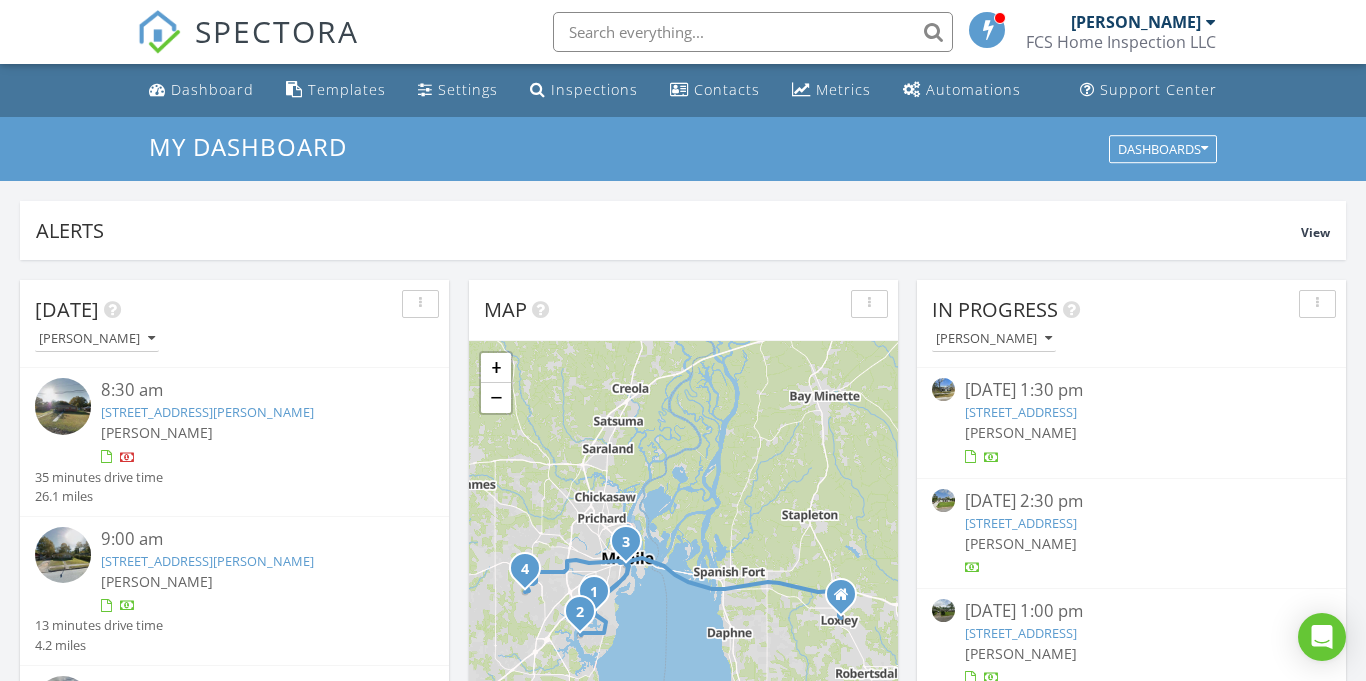 click on "Dashboard" at bounding box center [212, 89] 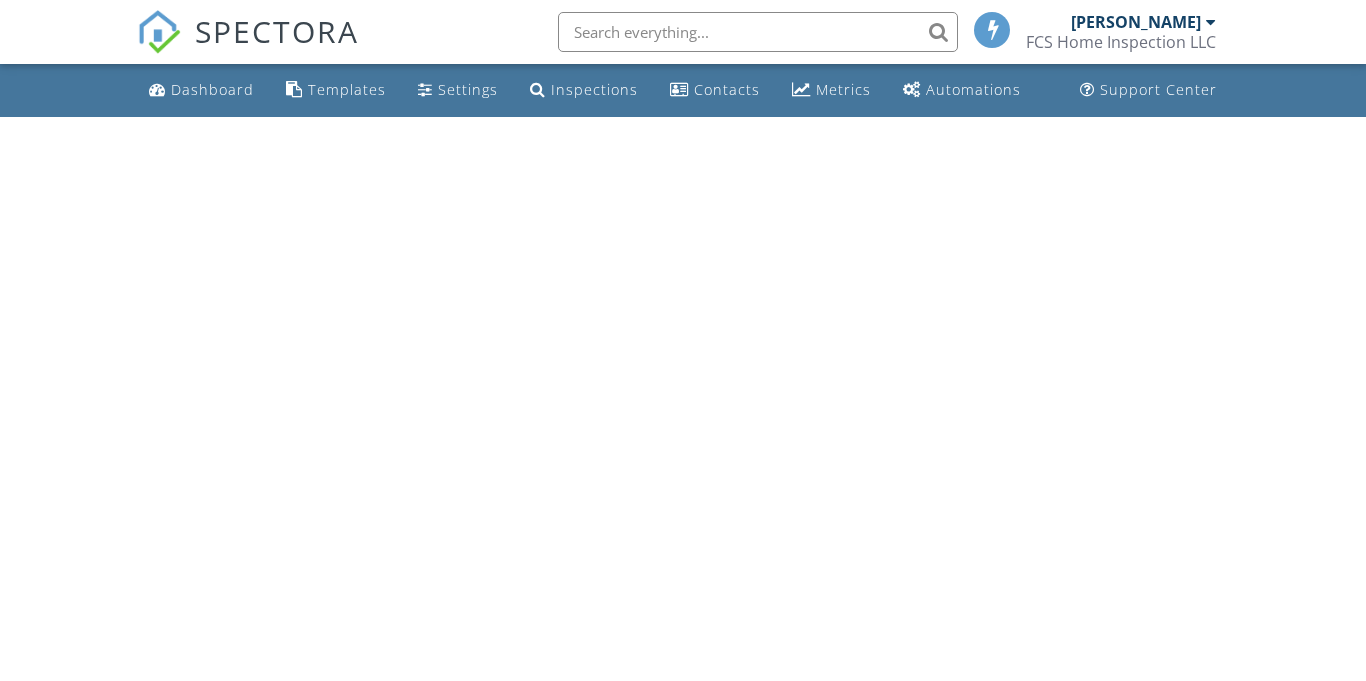scroll, scrollTop: 0, scrollLeft: 0, axis: both 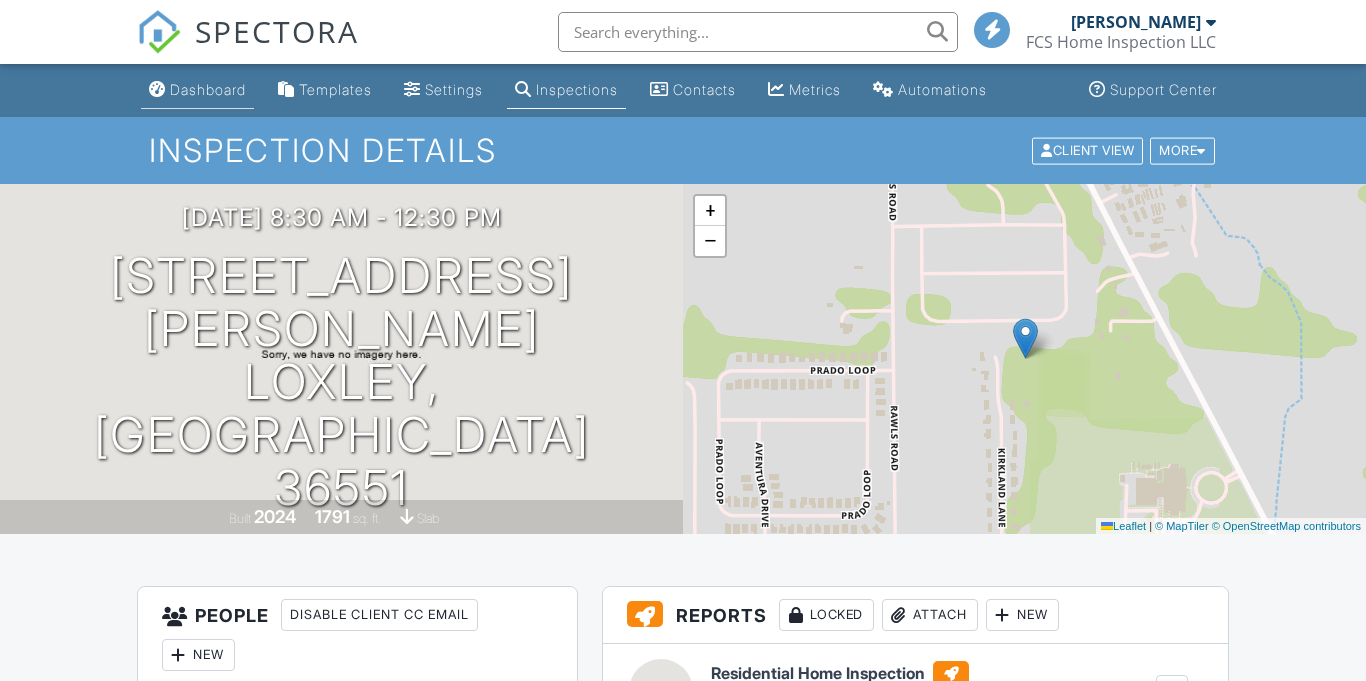 click on "Dashboard" at bounding box center [208, 89] 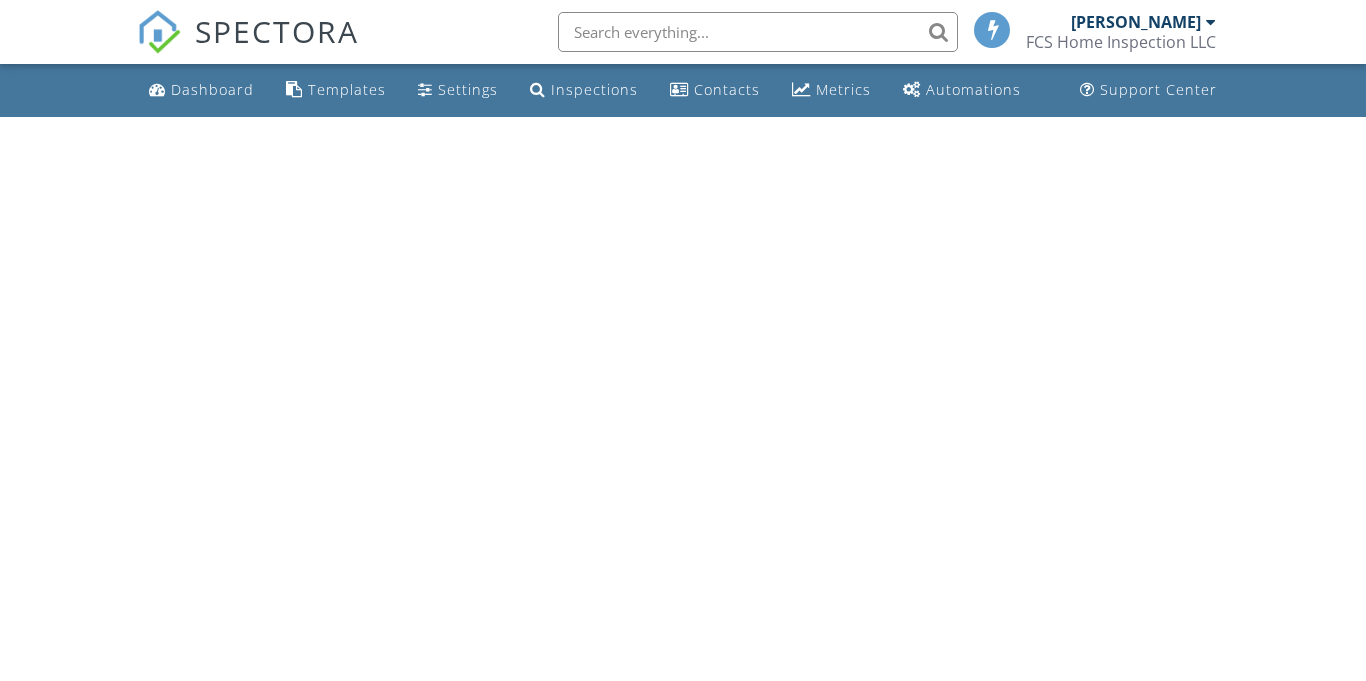 scroll, scrollTop: 0, scrollLeft: 0, axis: both 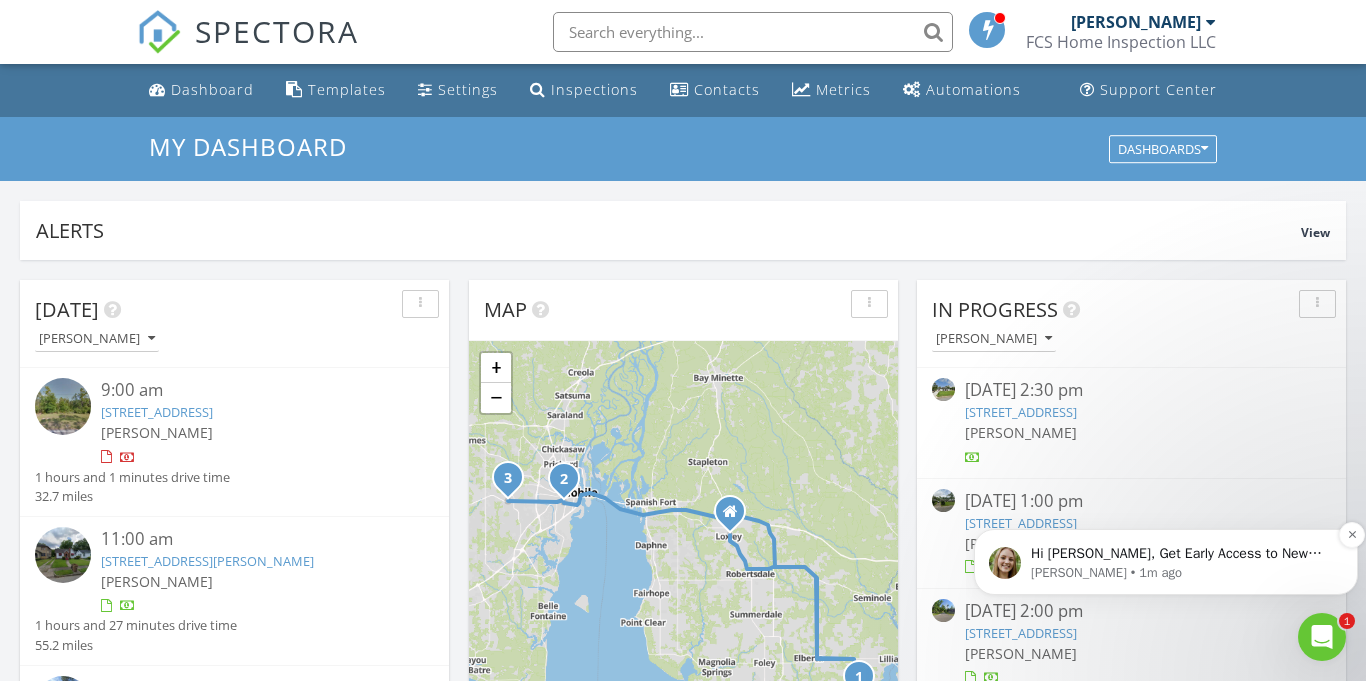 click on "Hi Forrest, Get Early Access to New Report Writing Features &amp; Updates Want to be the first to try Spectora’s latest updates? Join our early access group and be the first to use new features before they’re released. Features and updates coming soon that you will get early access to include: Update: The upgraded Rapid Fire Camera, New: Photo preview before adding images to a report, New: The .5 camera lens" at bounding box center [1182, 554] 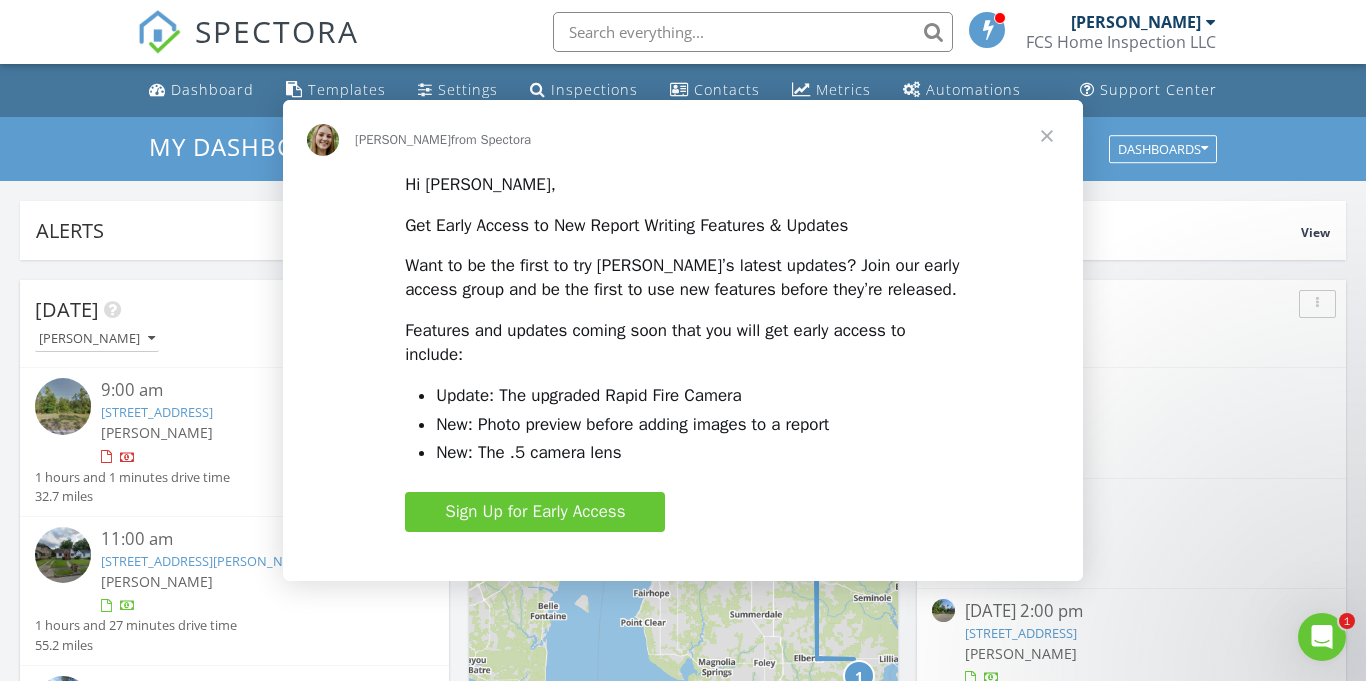 scroll, scrollTop: 0, scrollLeft: 0, axis: both 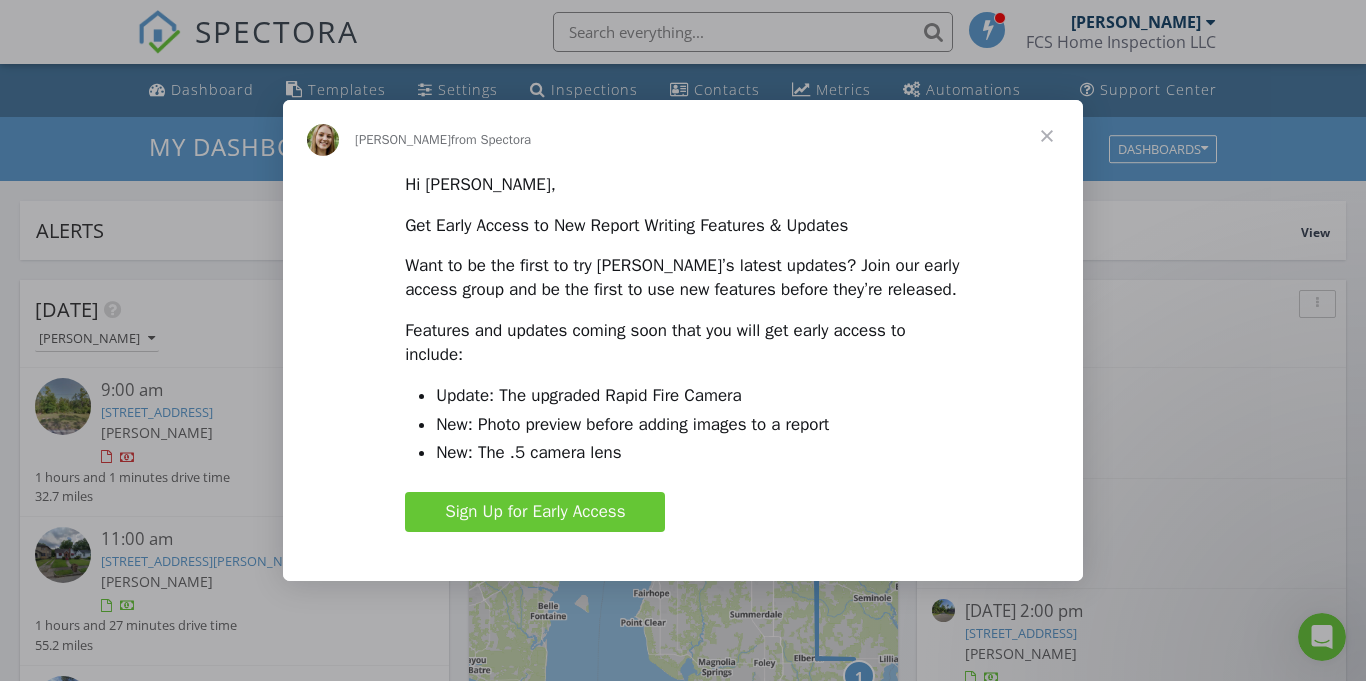 click at bounding box center (1047, 136) 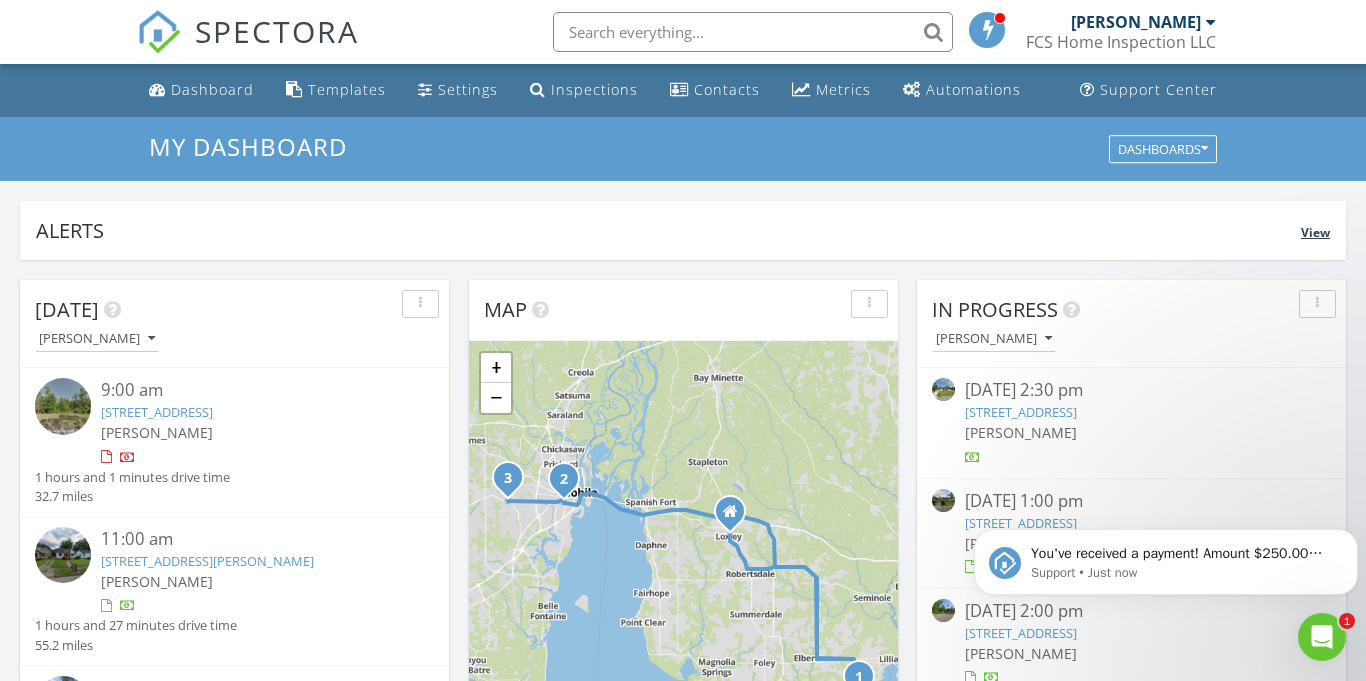 scroll, scrollTop: 0, scrollLeft: 0, axis: both 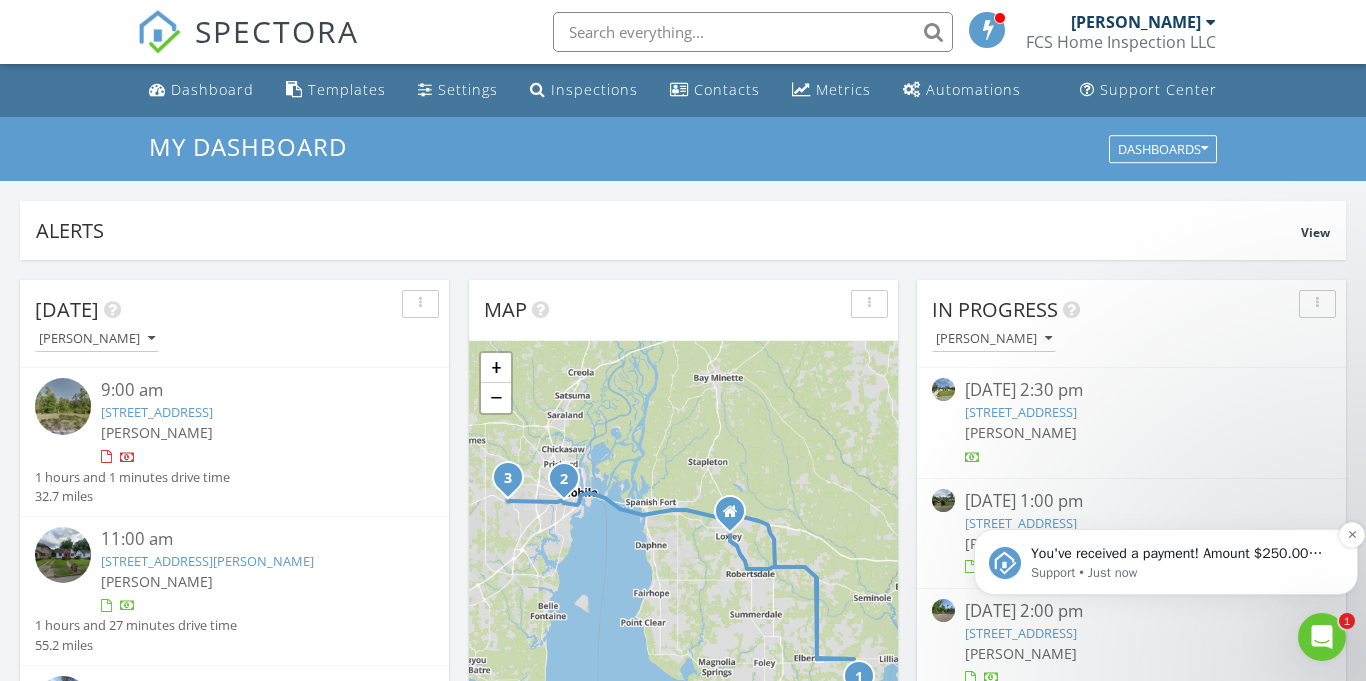 click on "You've received a payment!  Amount  $250.00  Fee  $0.00  Net  $250.00  Transaction #    Inspection  30875 Magnolia St, Perdido Beach, AL 36530" at bounding box center [1182, 554] 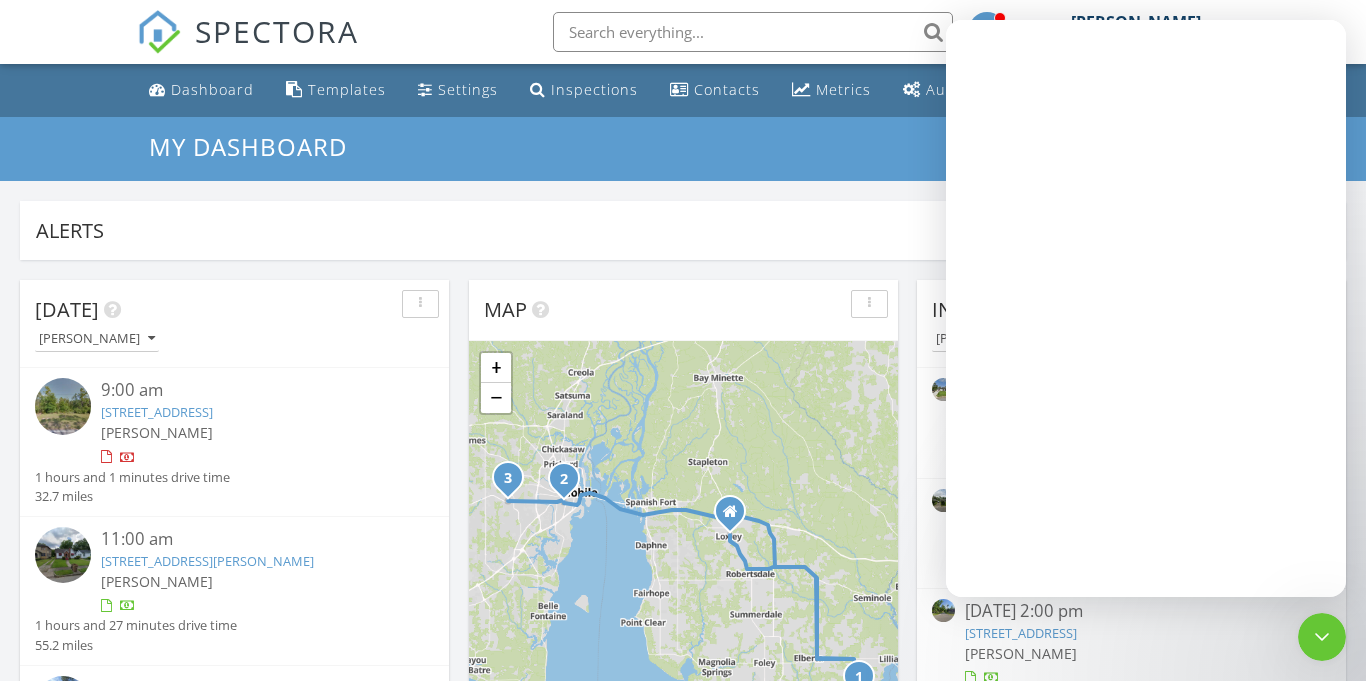 scroll, scrollTop: 0, scrollLeft: 0, axis: both 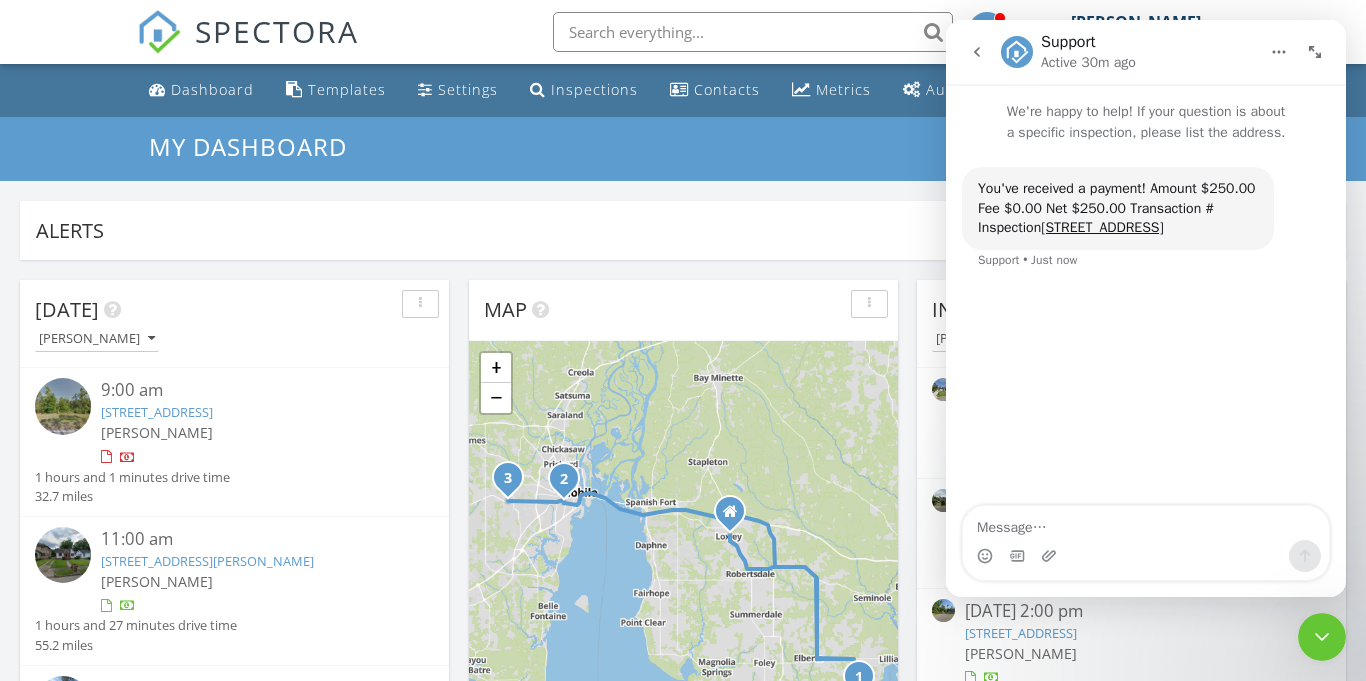 click 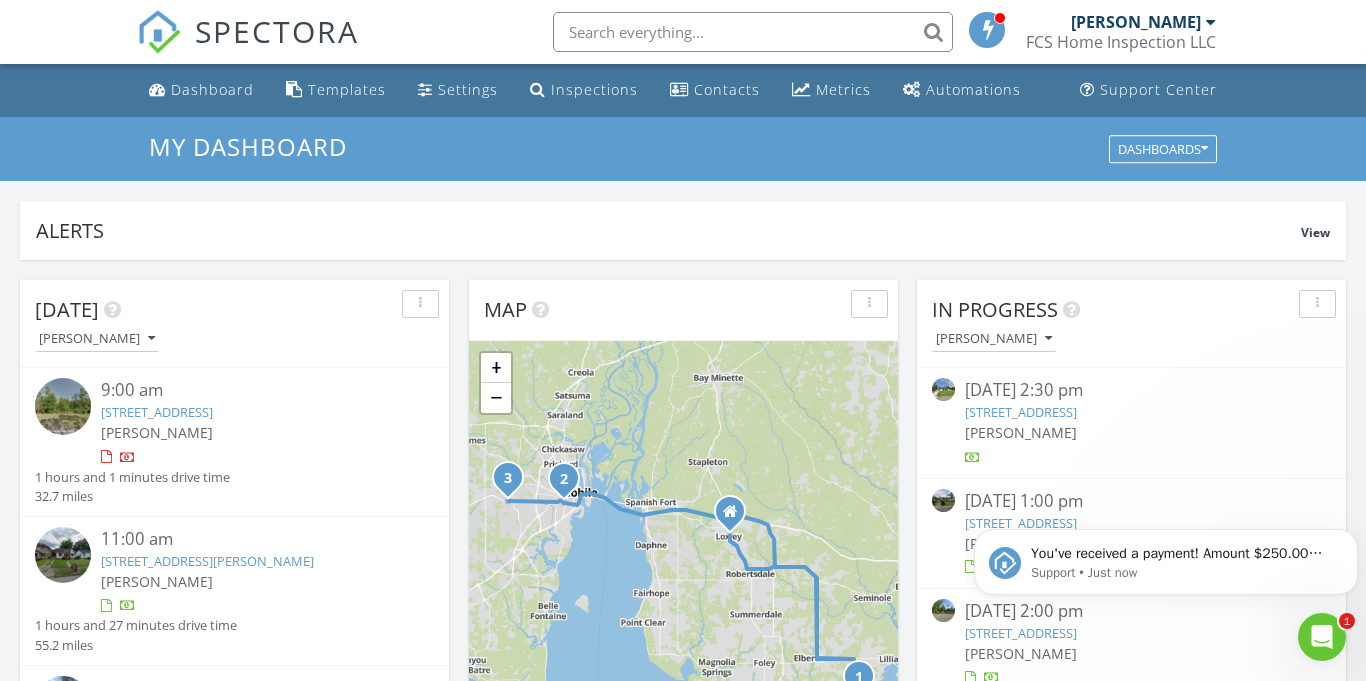 scroll, scrollTop: 0, scrollLeft: 0, axis: both 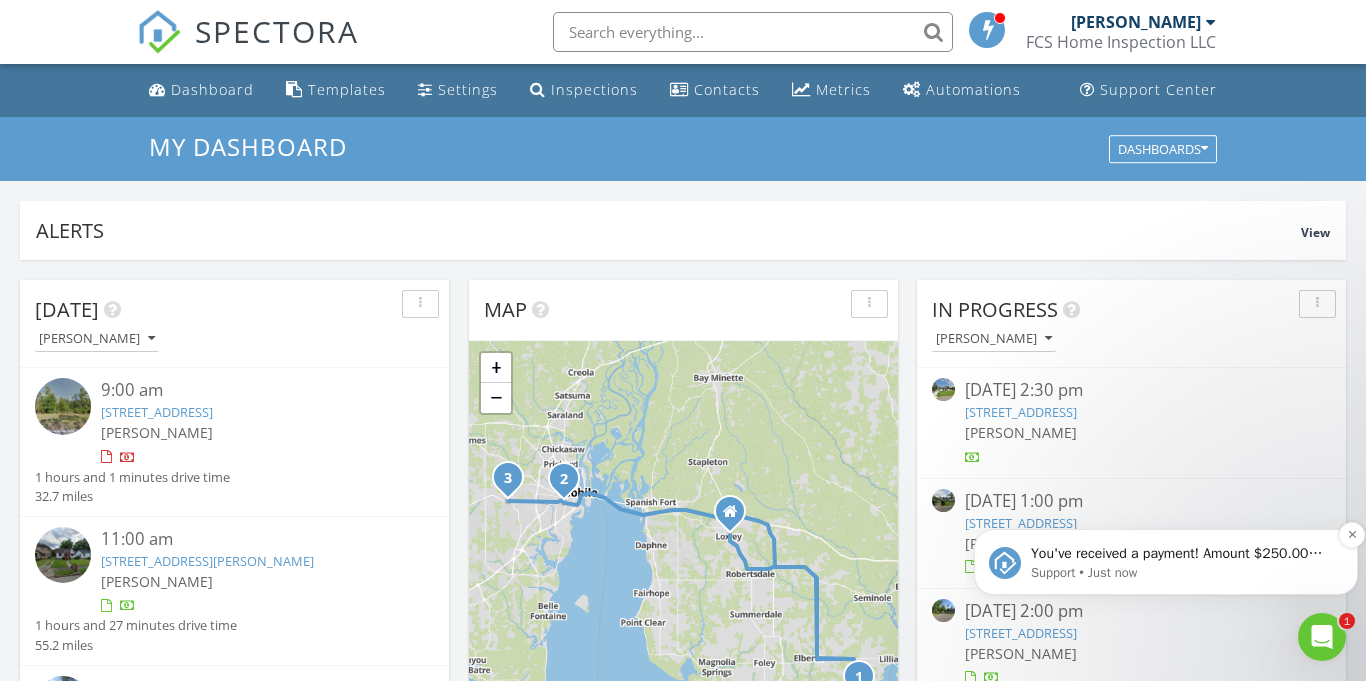 click on "You've received a payment!  Amount  $250.00  Fee  $0.00  Net  $250.00  Transaction #    Inspection  616 Shenandoah Rd W, Mobile, AL 36608" at bounding box center (1182, 554) 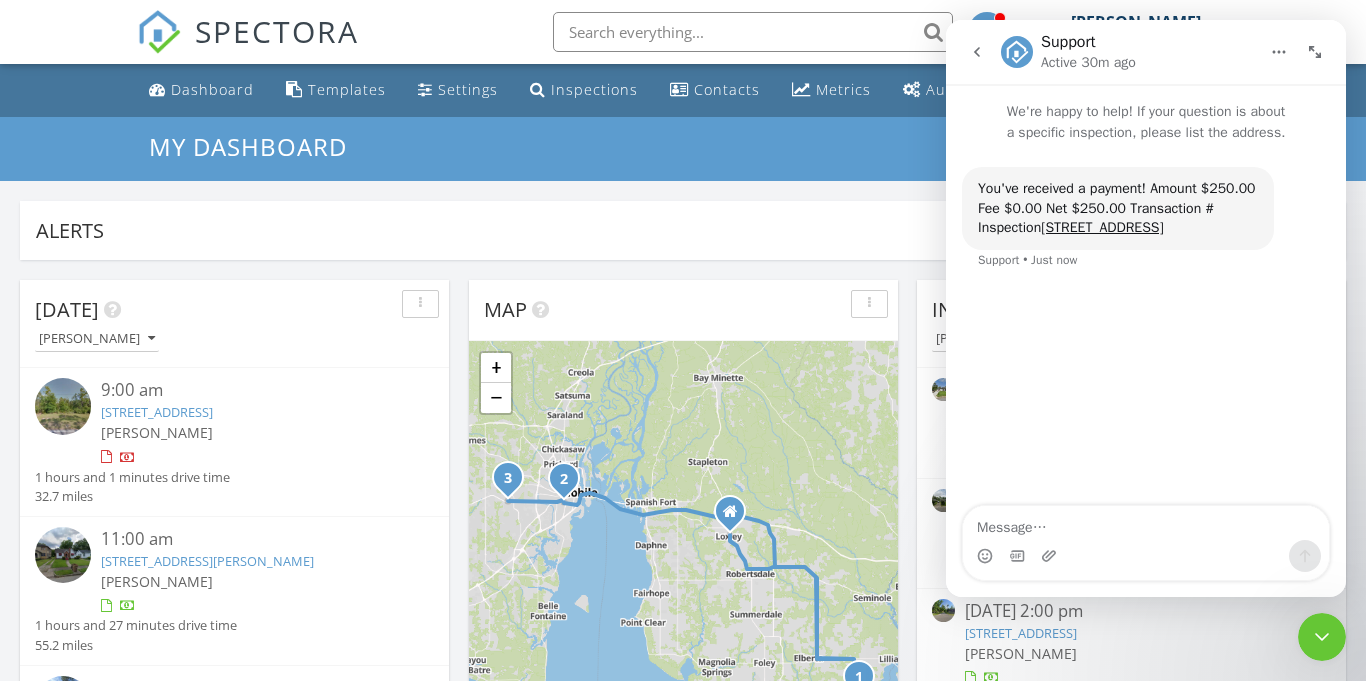 click 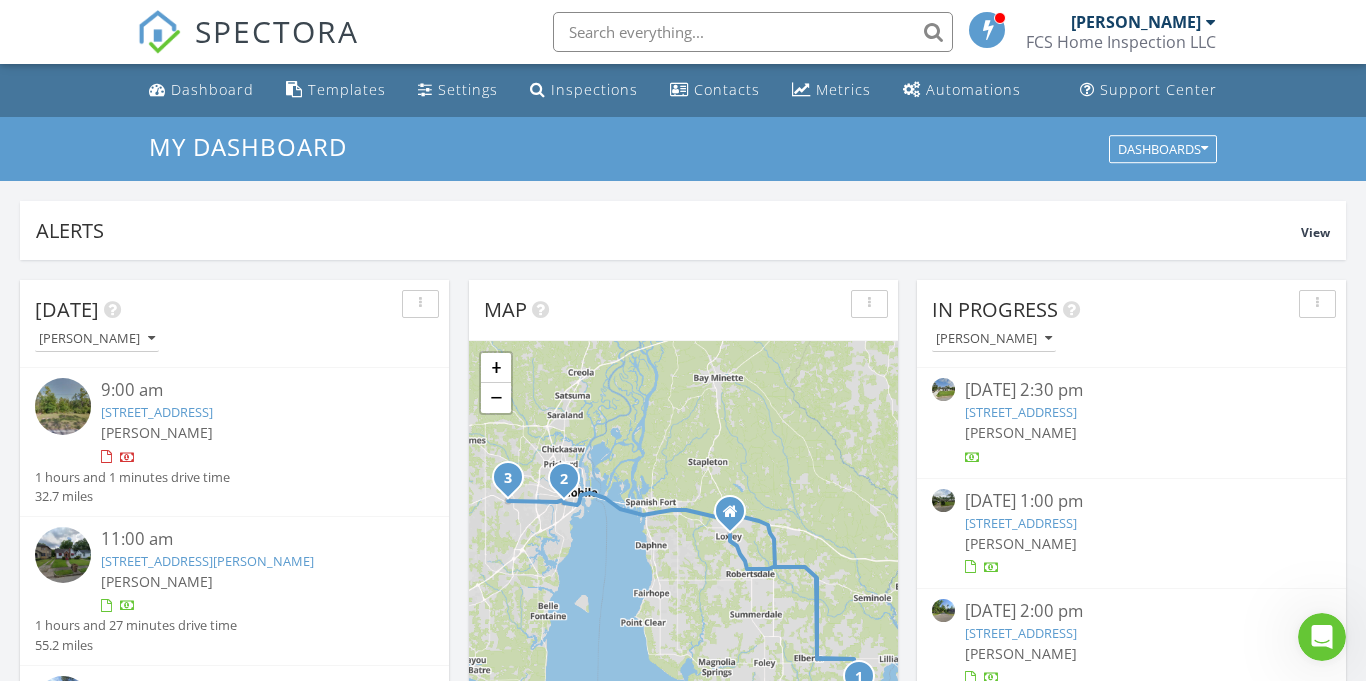 scroll, scrollTop: 64, scrollLeft: 0, axis: vertical 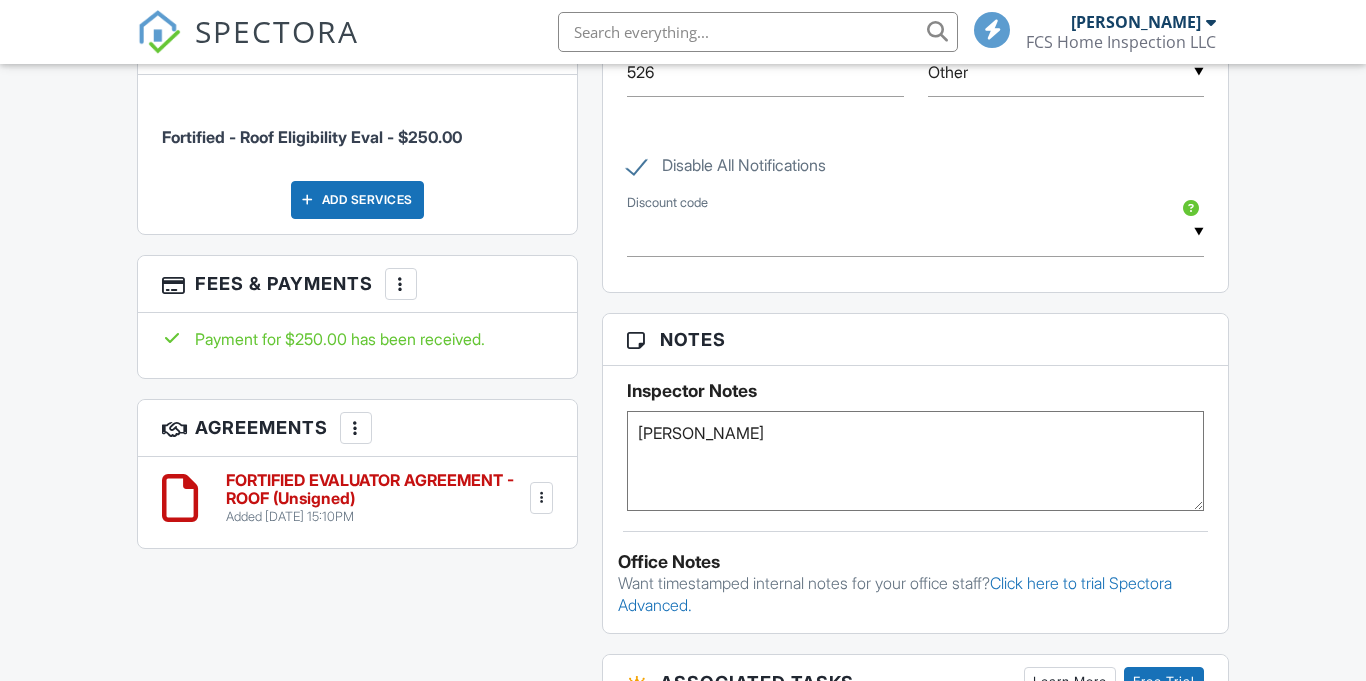 click at bounding box center (541, 498) 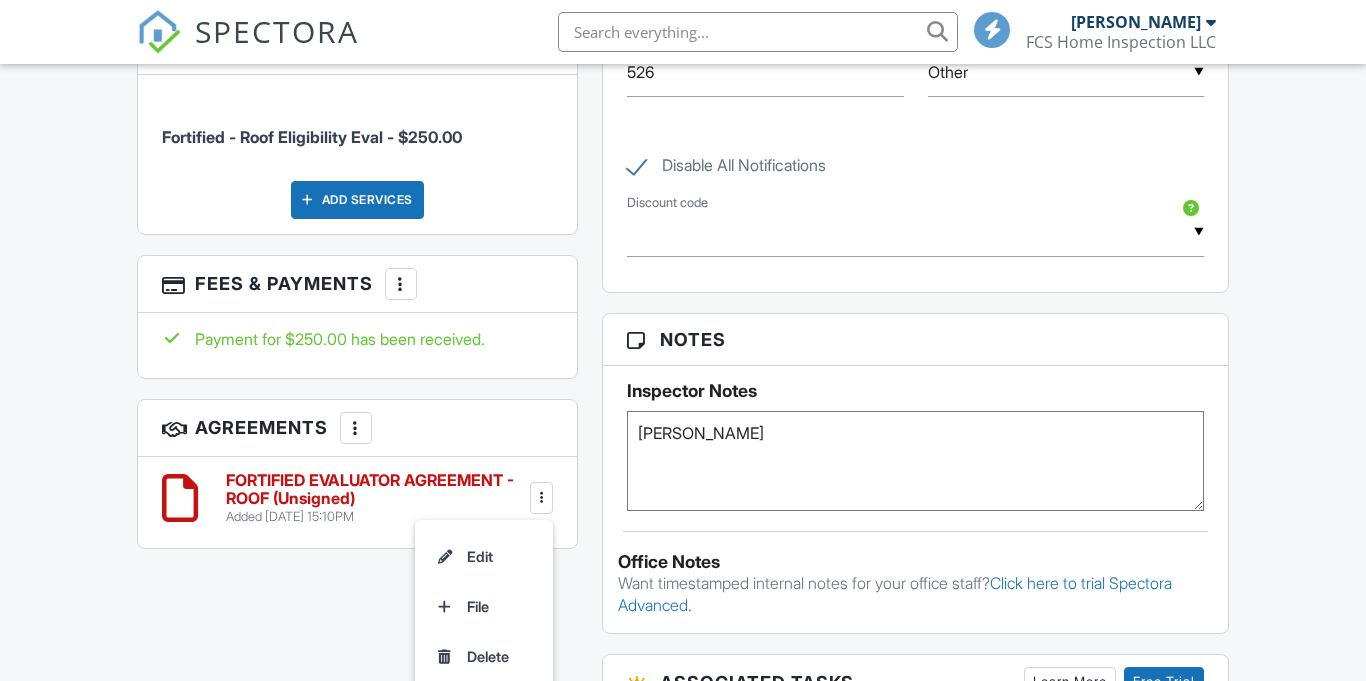 click at bounding box center [356, 428] 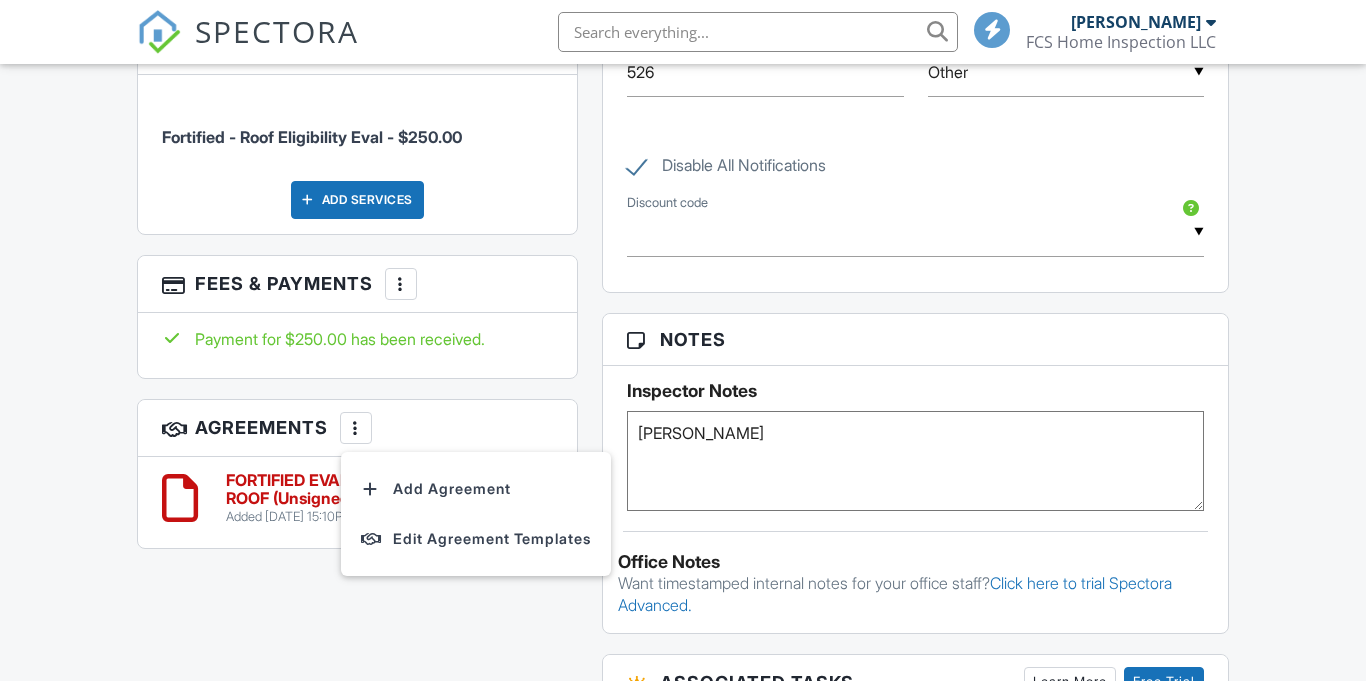 click on "All emails and texts are disabled for this inspection!
All emails and texts have been disabled for this inspection. This may have happened due to someone manually disabling them or this inspection being unconfirmed when it was scheduled. To re-enable emails and texts for this inspection, click the button below.
Turn on emails and texts
Turn on and Requeue Notifications
Reports
Locked
Attach
New
There are no reports associated with this inspection. Add a template by clicking "+ New" above or add an attachment by clicking "Attach".
Publish All
Checking report completion
Additional Documents
New
There are no attachments to this inspection.
Internal
Order ID
526
▼ Other Devin Schaff Jeff Jones Stephen Hickman Lana Nelson RJ Watson Kula Gandy Beth Greika Diane Brooks Ashley Holmes Schana McNabb Leslie Brooks Missy Smith Real Estate Agent Internet Search Other" at bounding box center (683, 266) 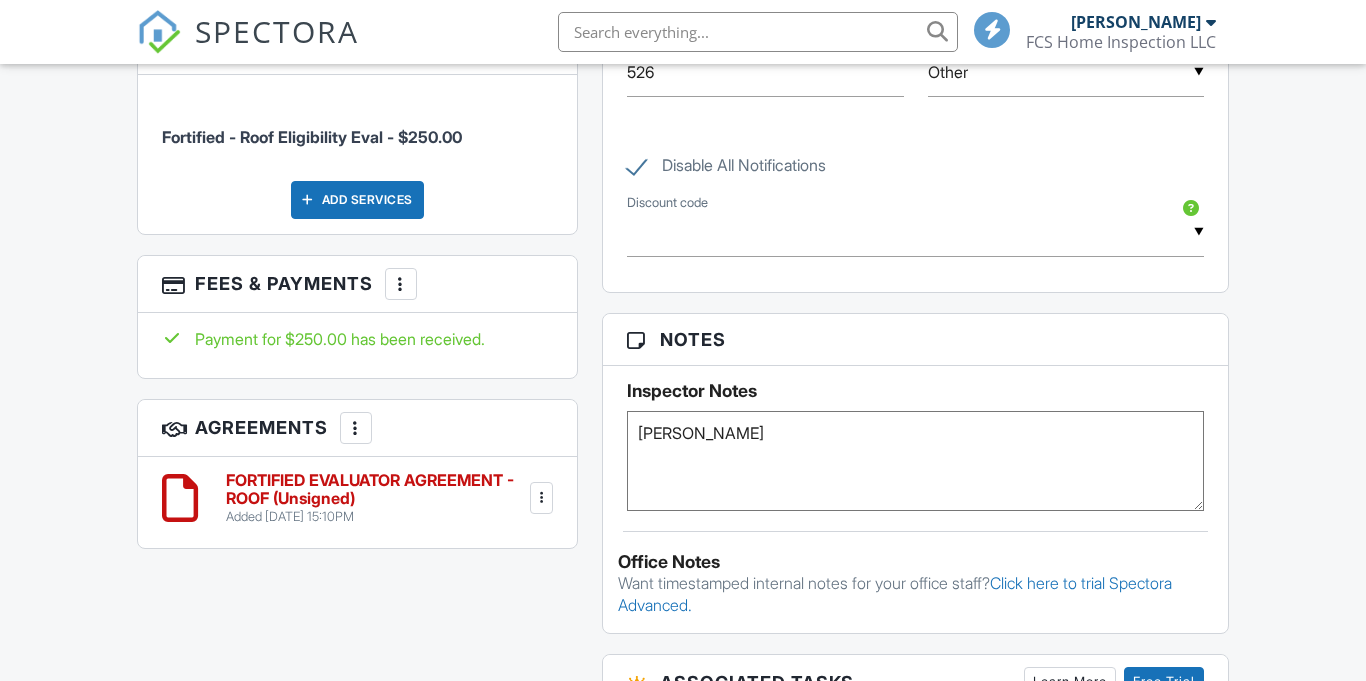 click at bounding box center [541, 498] 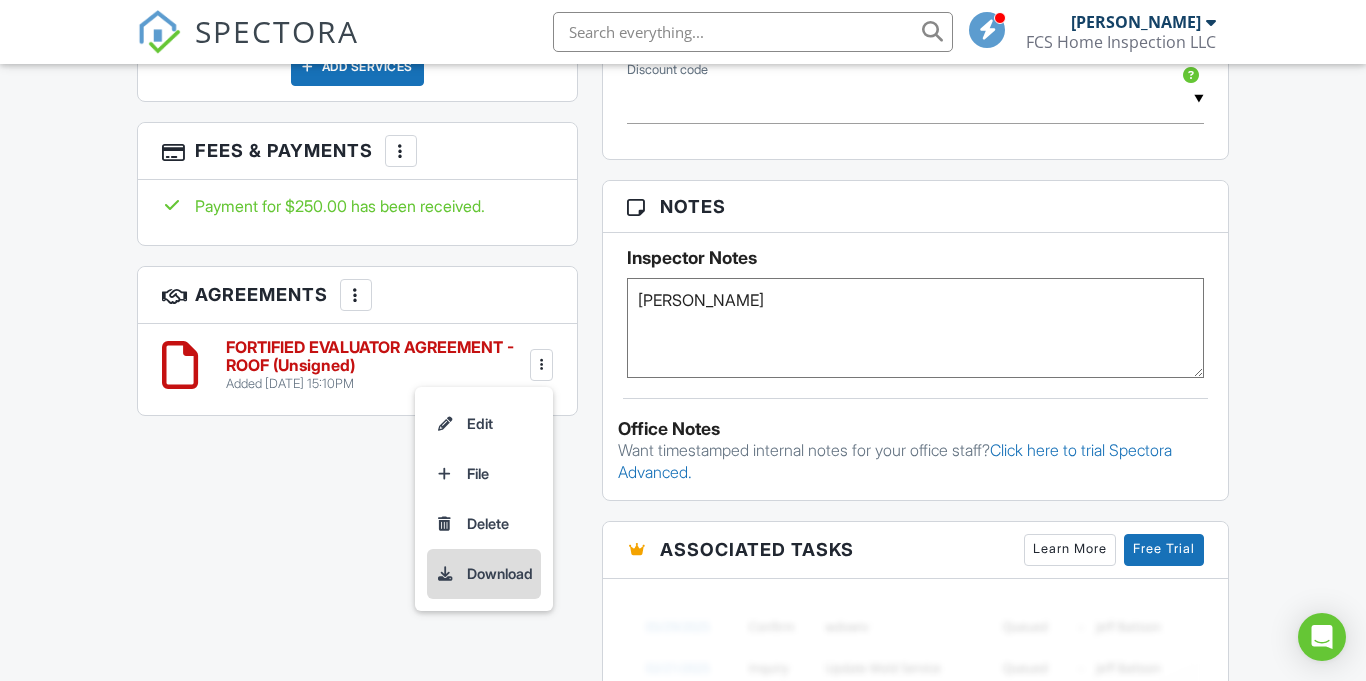 scroll, scrollTop: 1390, scrollLeft: 0, axis: vertical 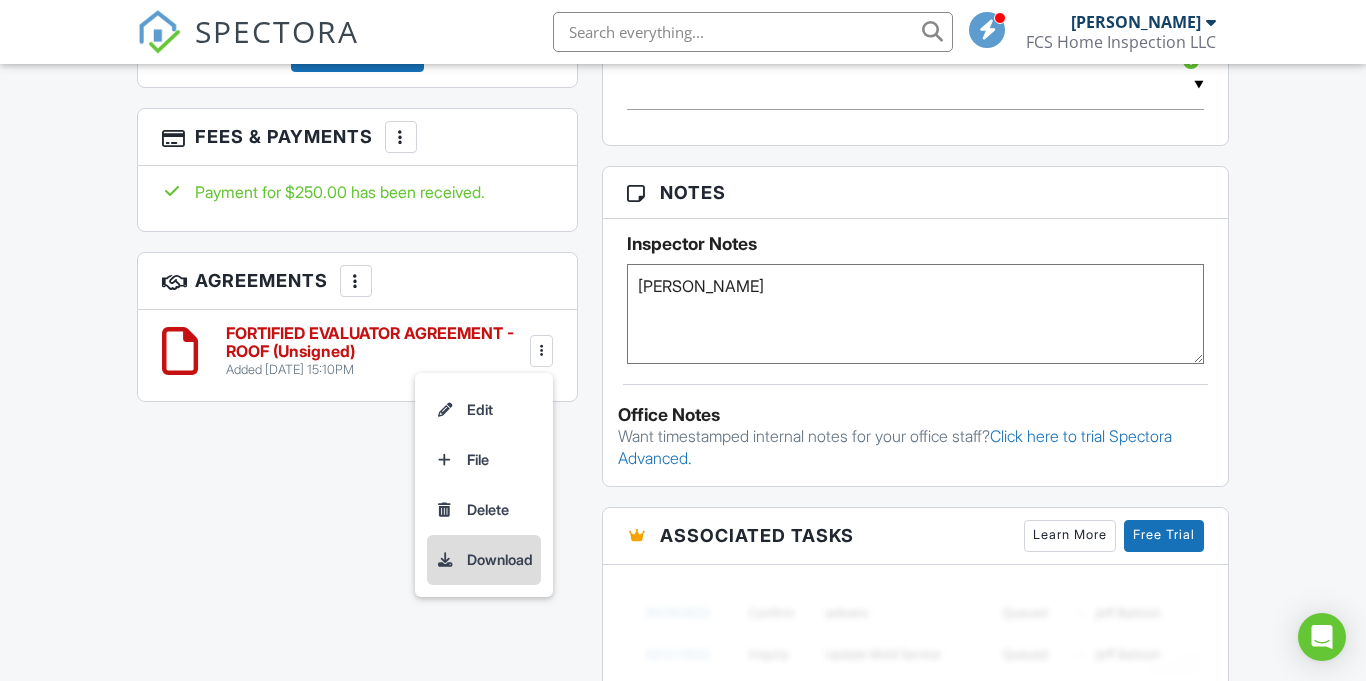 click on "Download" at bounding box center [484, 560] 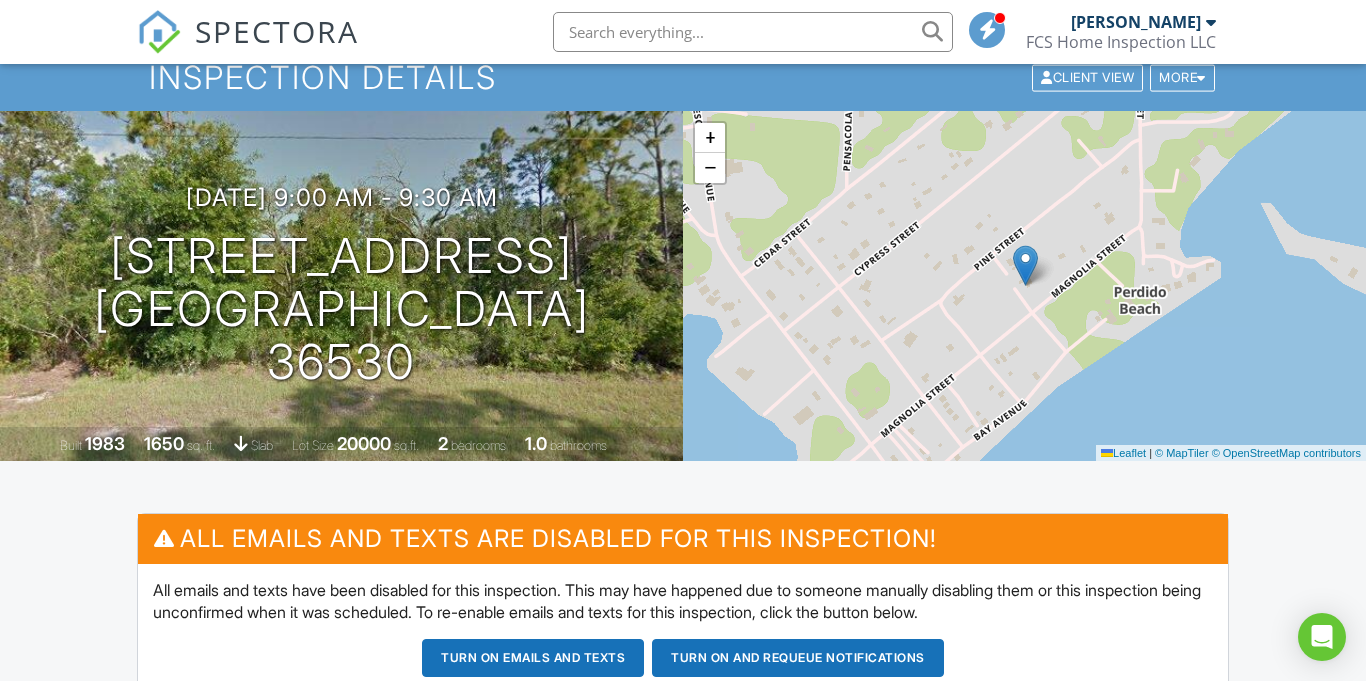 scroll, scrollTop: 0, scrollLeft: 0, axis: both 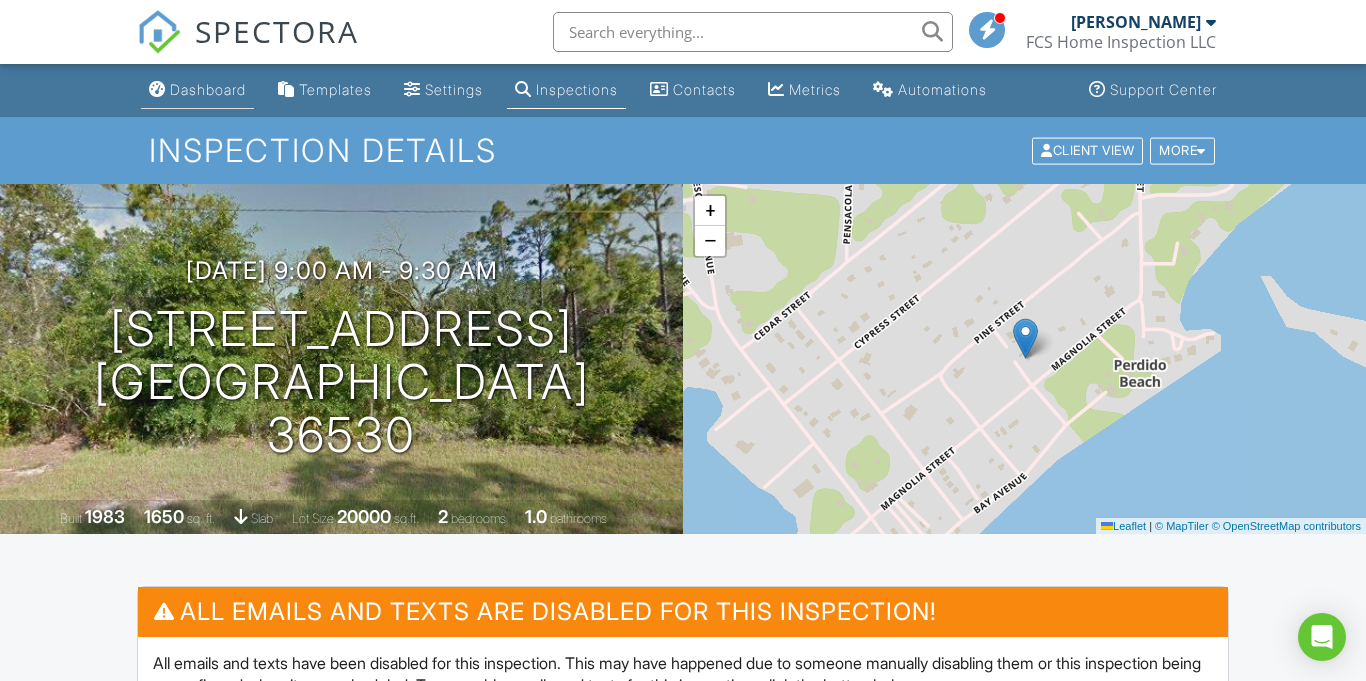 click on "Dashboard" at bounding box center [208, 89] 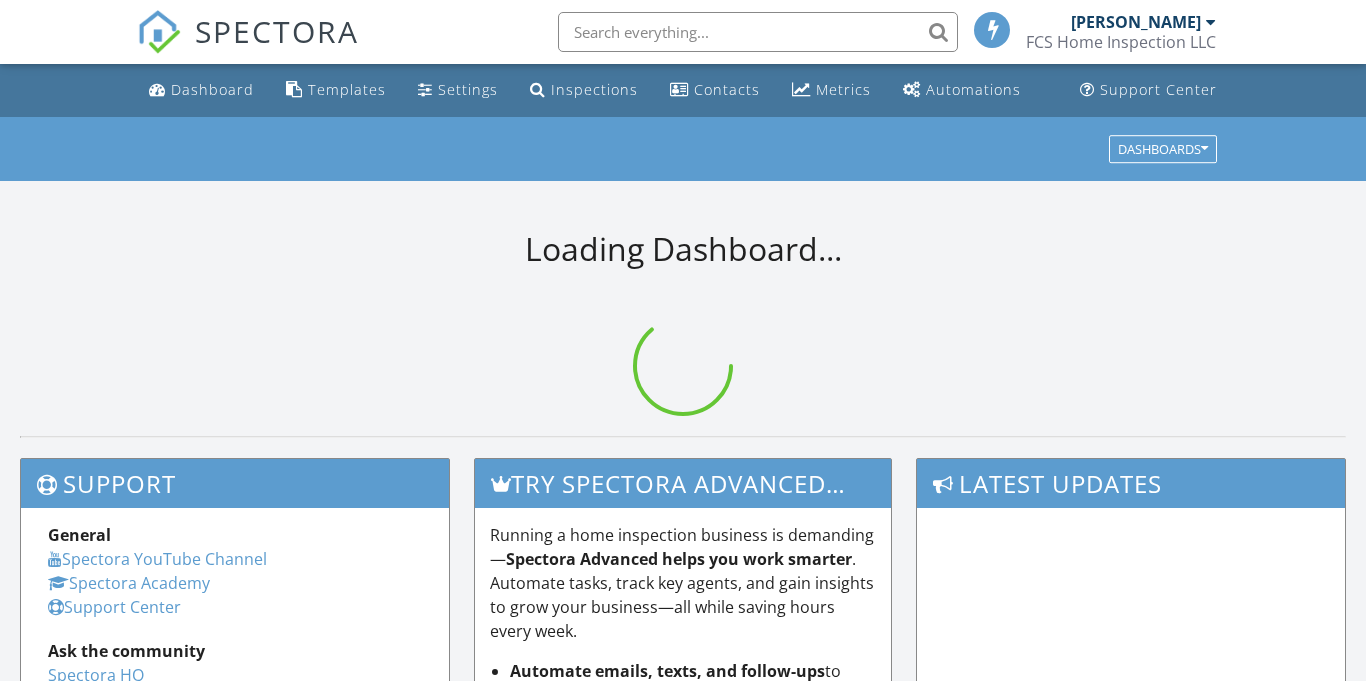 scroll, scrollTop: 0, scrollLeft: 0, axis: both 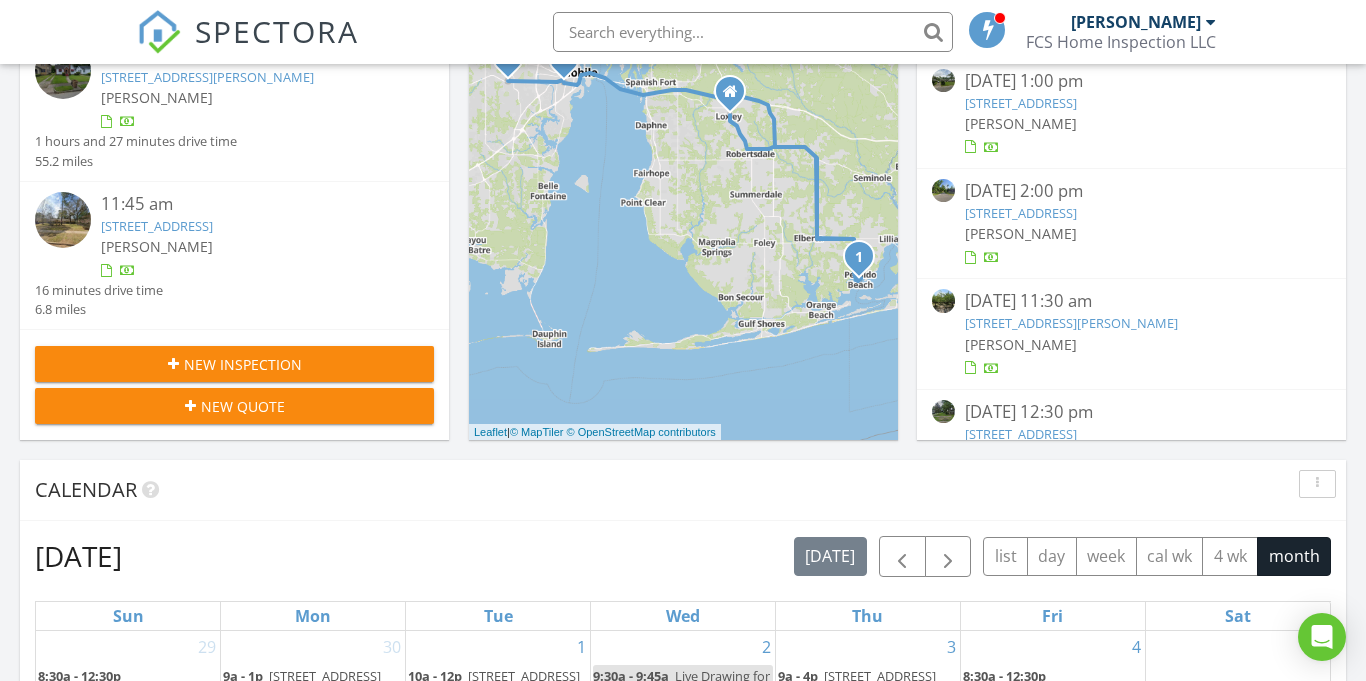 click on "New Inspection" at bounding box center [243, 364] 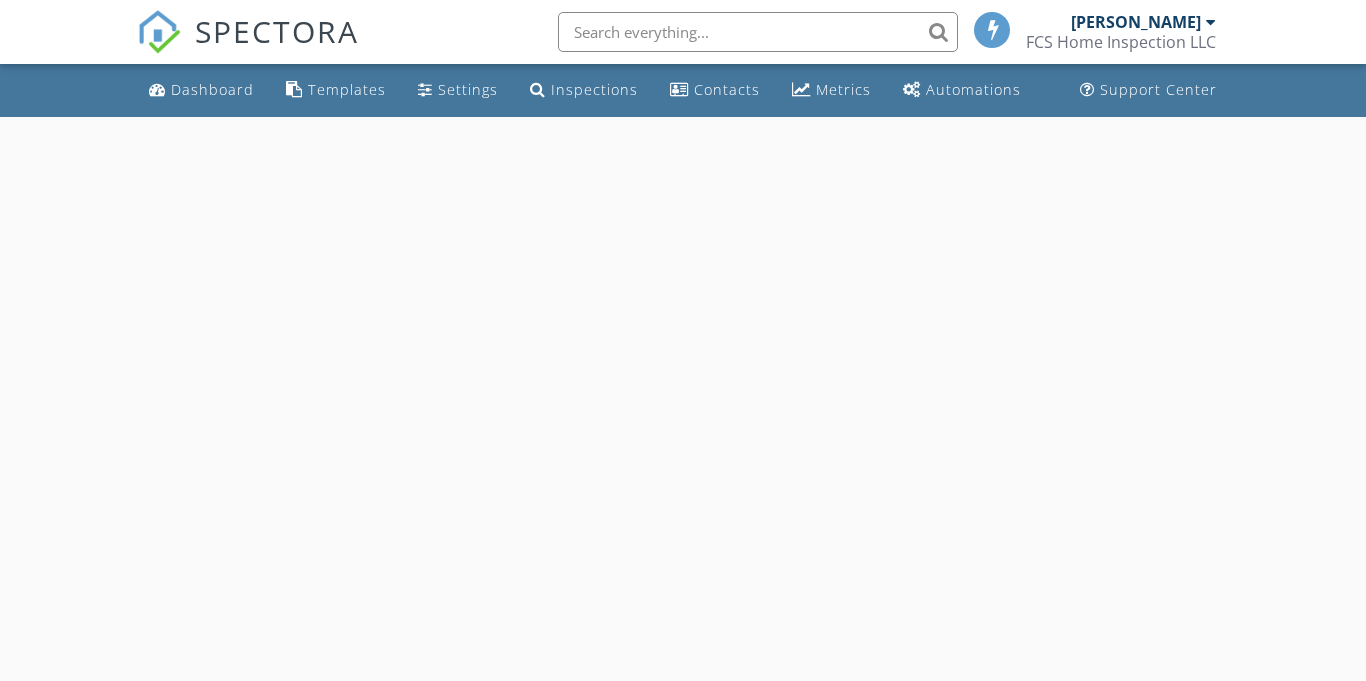 scroll, scrollTop: 0, scrollLeft: 0, axis: both 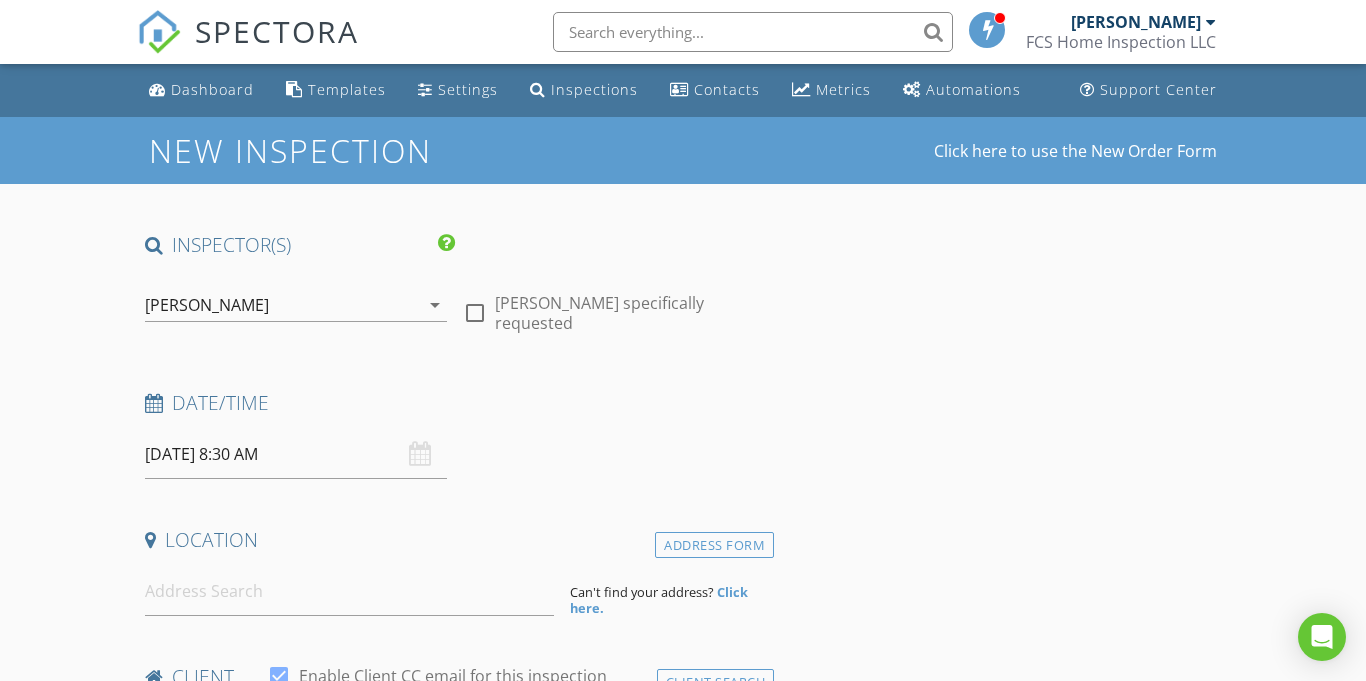 click on "[DATE] 8:30 AM" at bounding box center (296, 454) 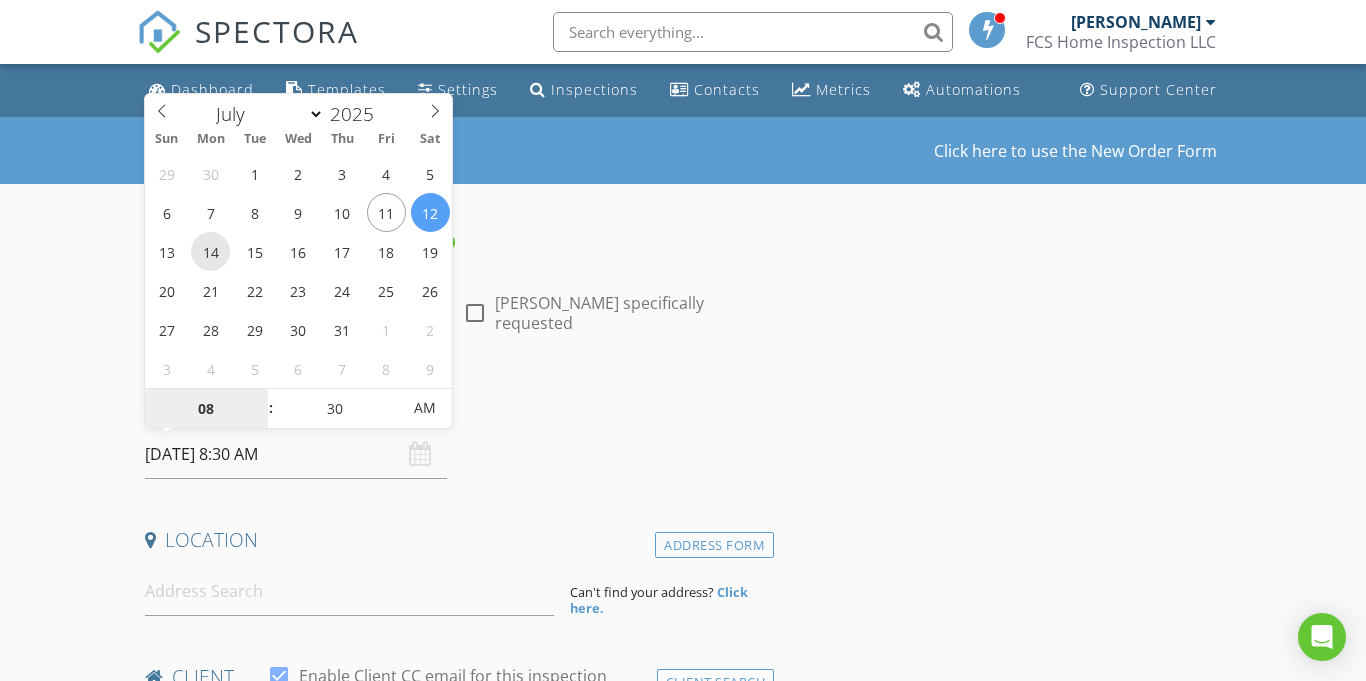 type on "[DATE] 8:30 AM" 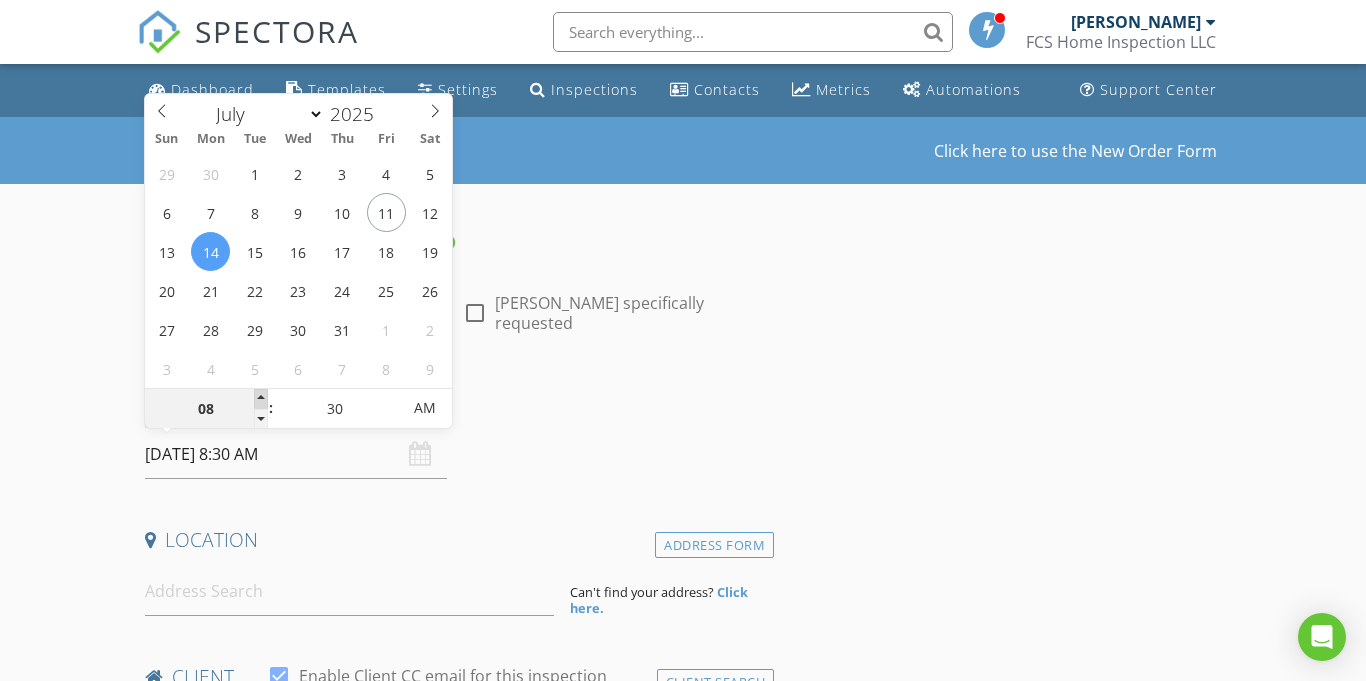 type on "09" 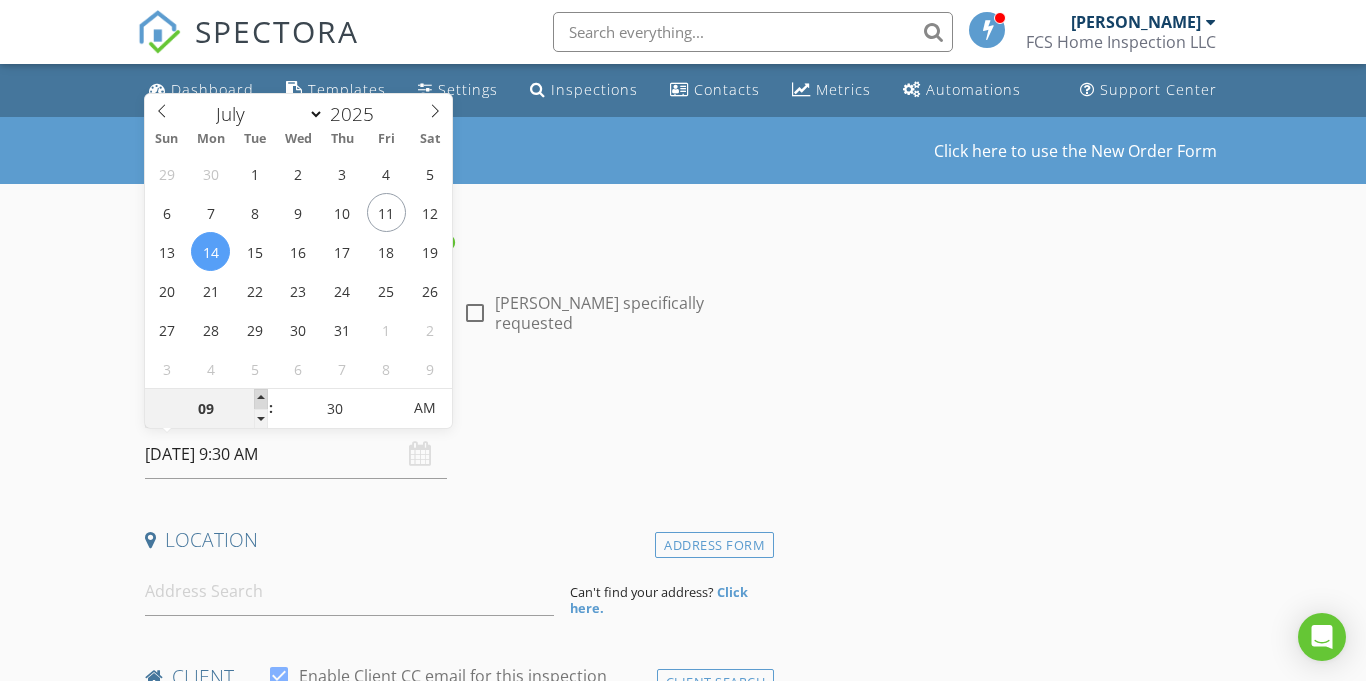 click at bounding box center [261, 399] 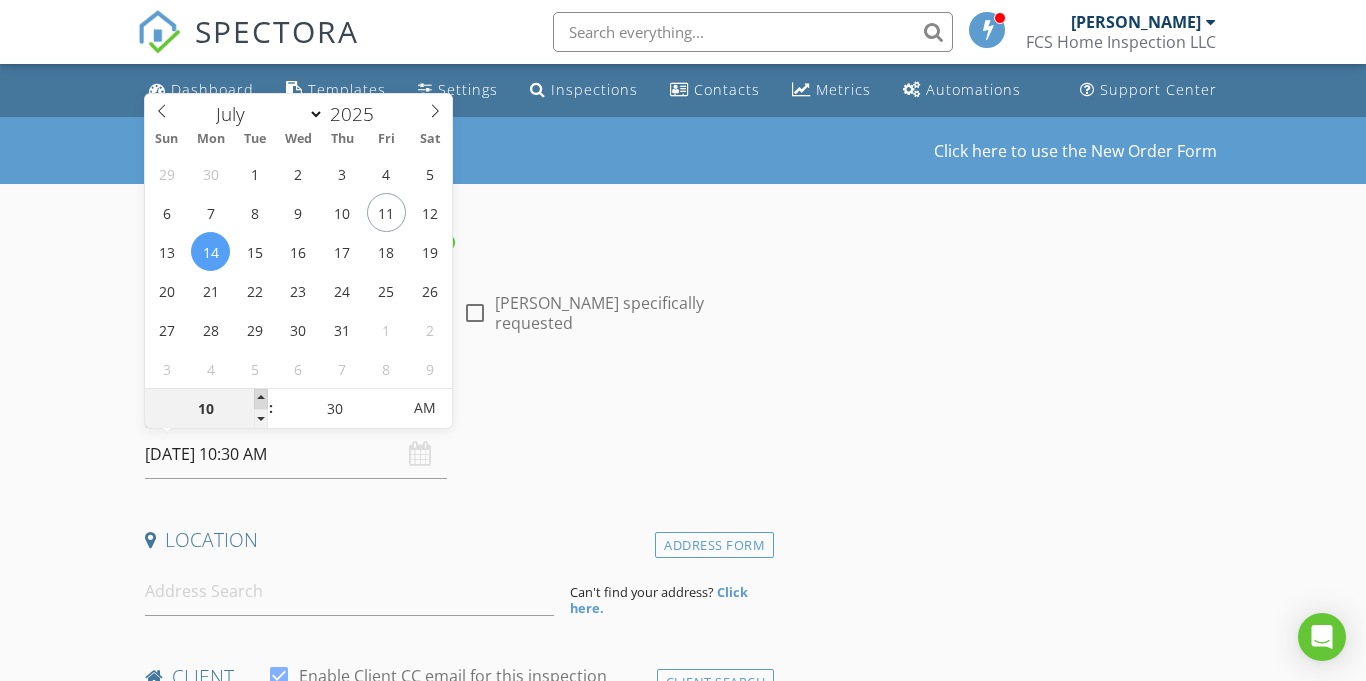 click at bounding box center [261, 399] 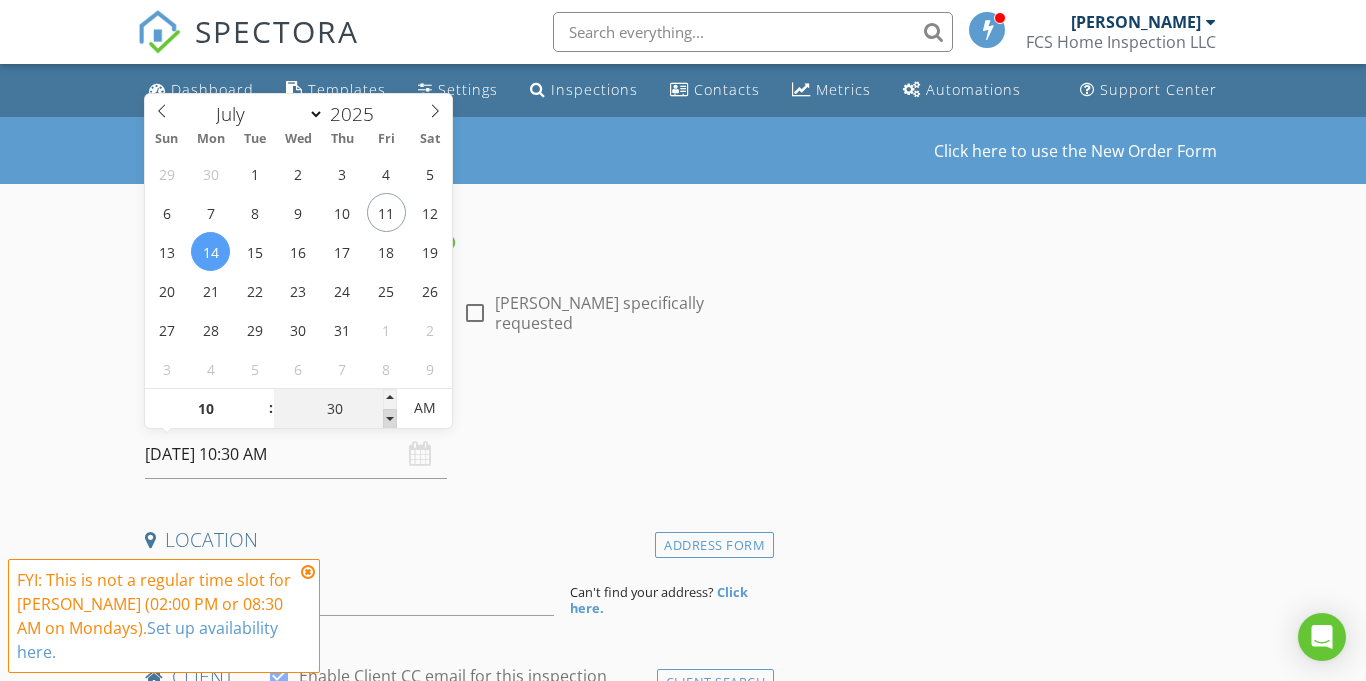 type on "25" 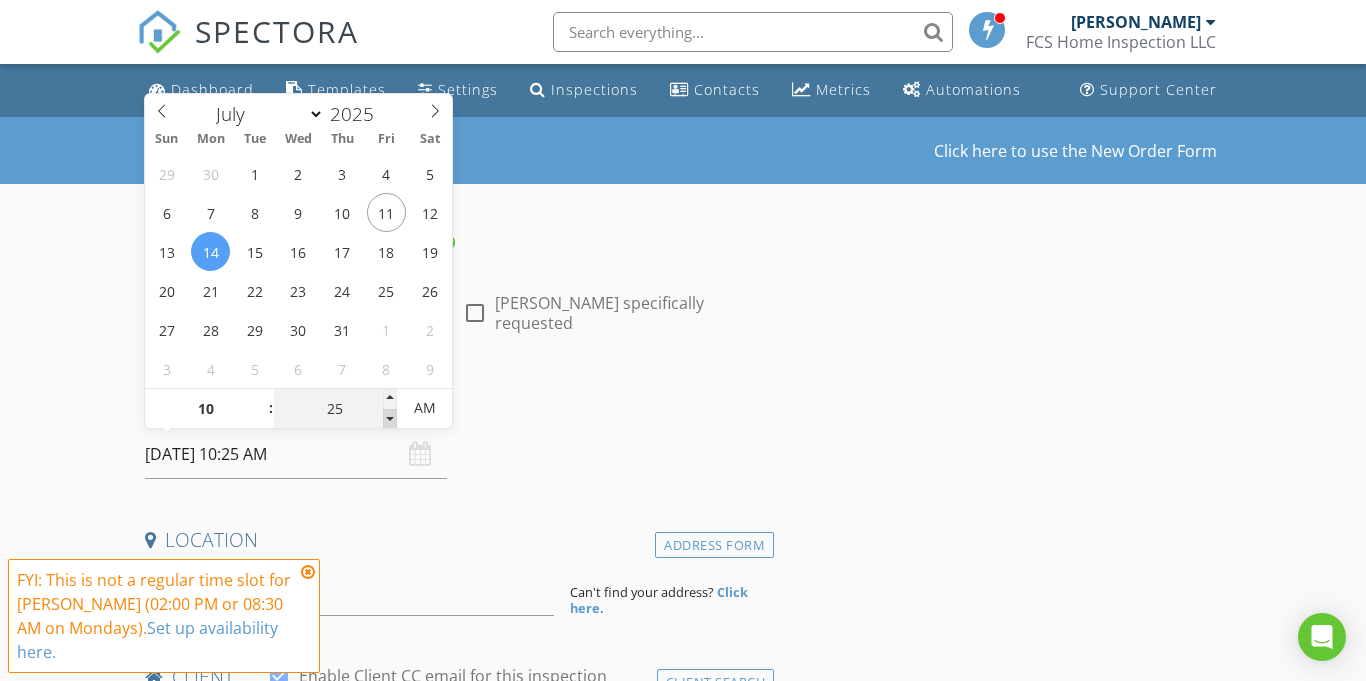 click at bounding box center (390, 419) 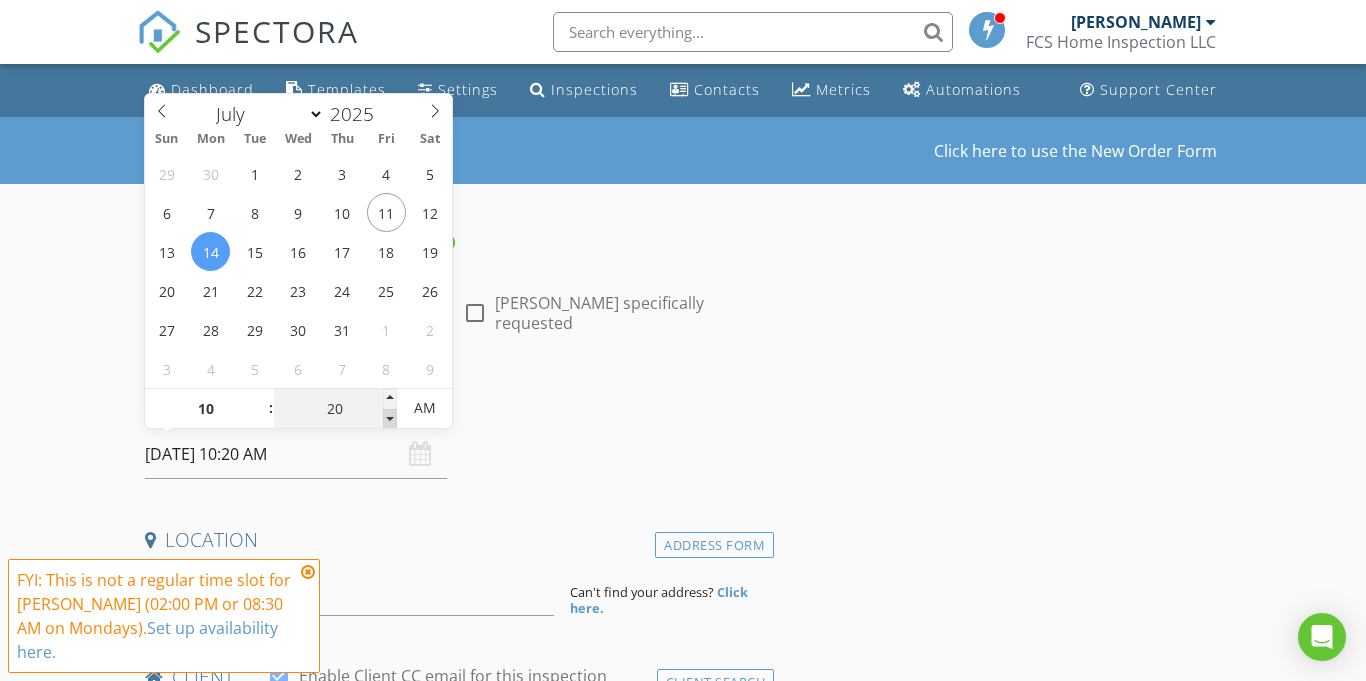 click at bounding box center [390, 419] 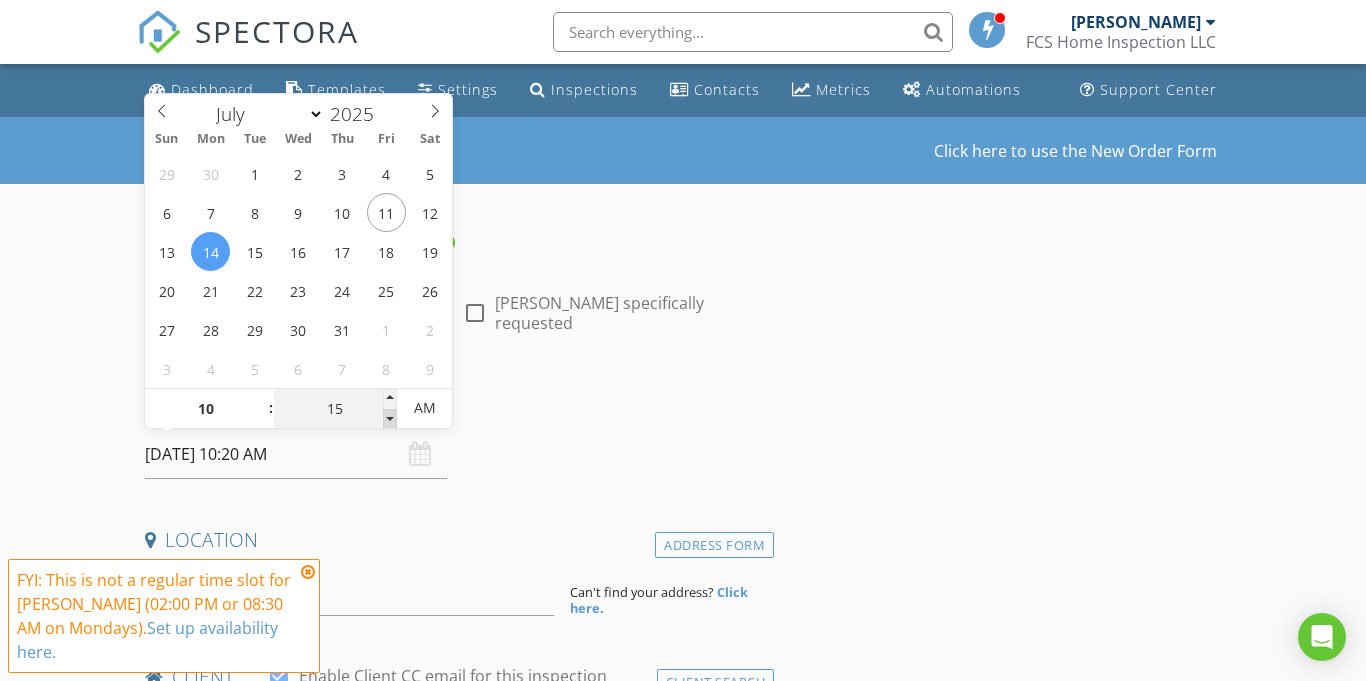 type on "07/14/2025 10:15 AM" 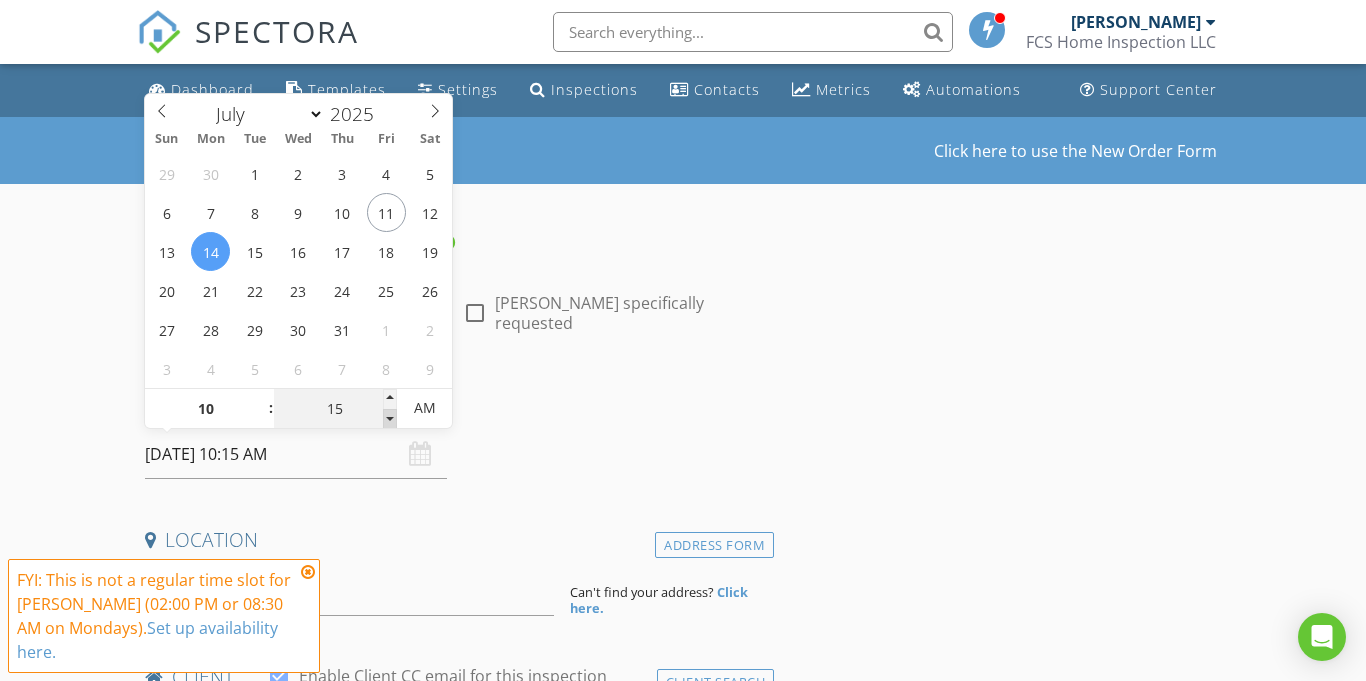click at bounding box center [390, 419] 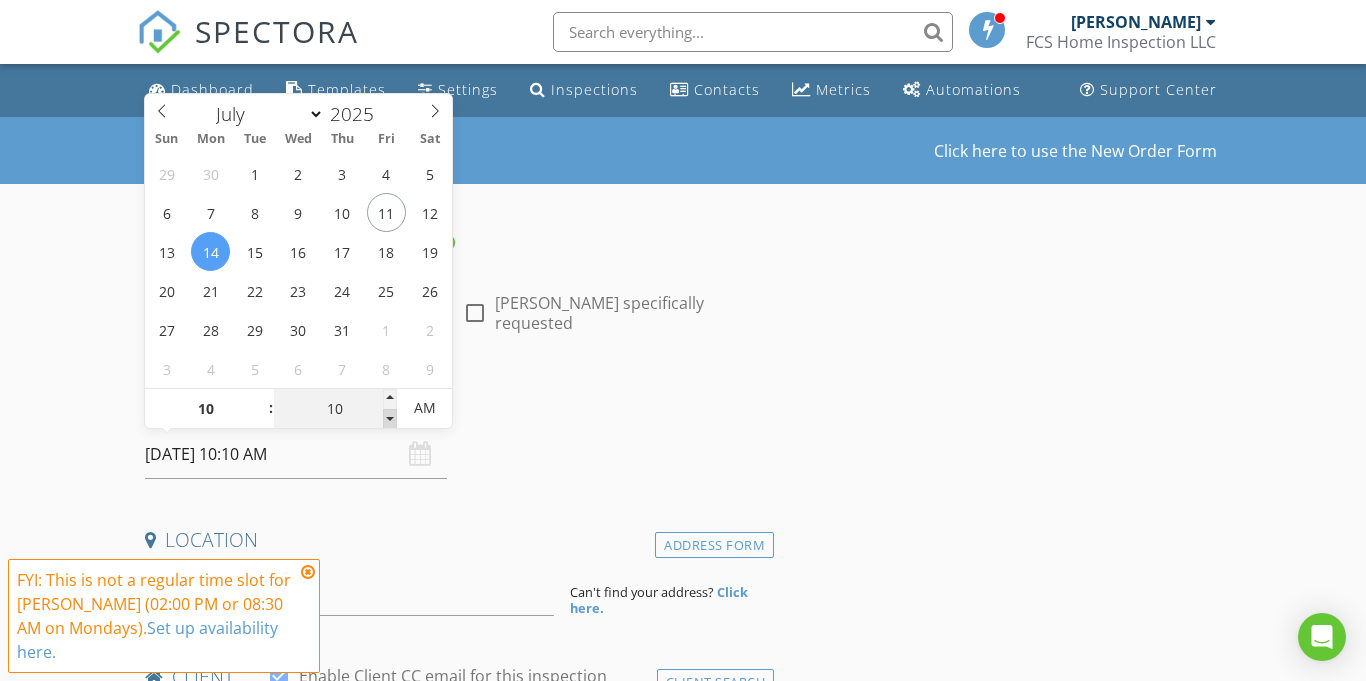 click at bounding box center (390, 419) 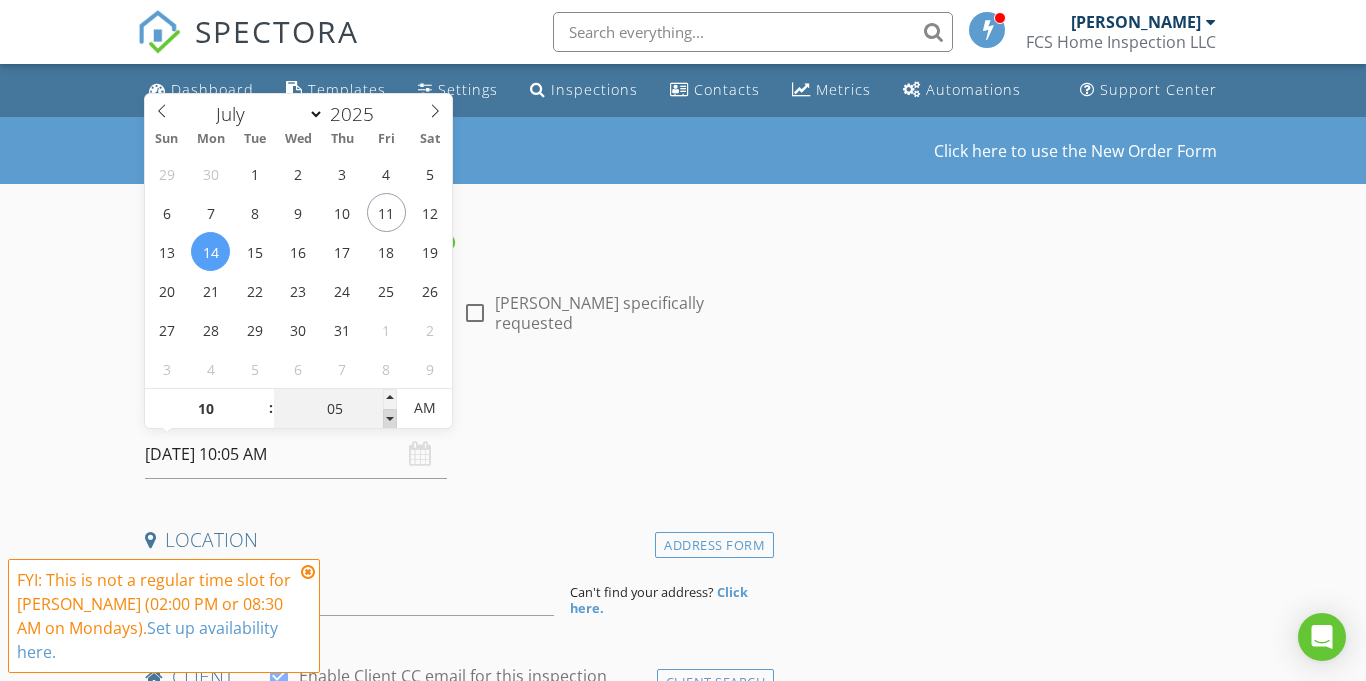 click at bounding box center [390, 419] 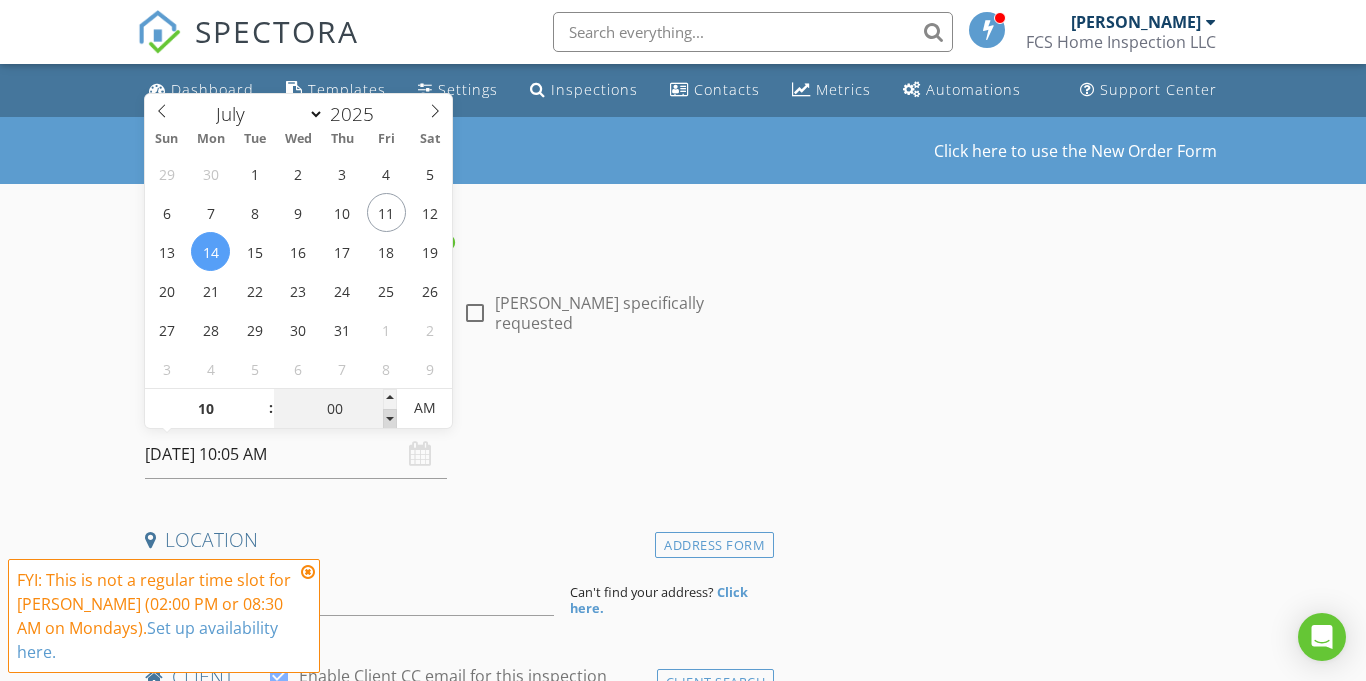 type on "07/14/2025 10:00 AM" 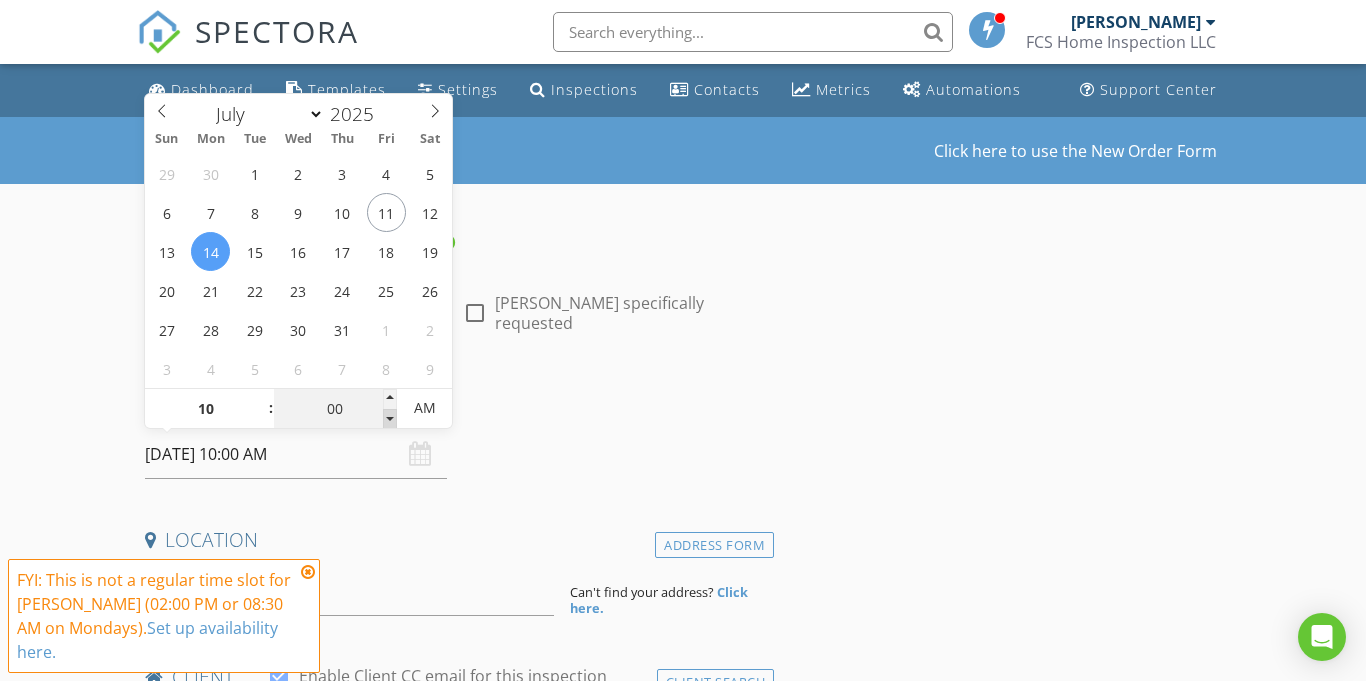 click at bounding box center [390, 419] 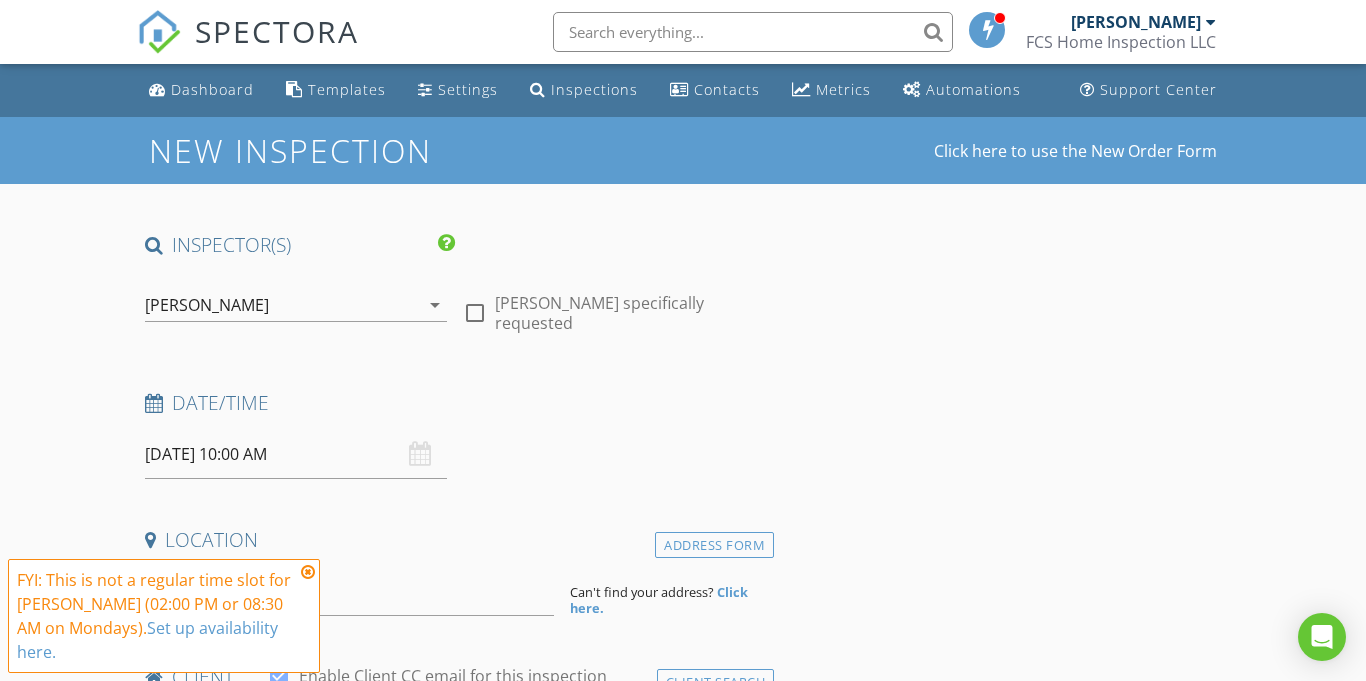click on "New Inspection
Click here to use the New Order Form
INSPECTOR(S)
check_box   Forrest Simpson   PRIMARY   Forrest Simpson arrow_drop_down   check_box_outline_blank Forrest Simpson specifically requested
Date/Time
07/14/2025 10:00 AM
Location
Address Form       Can't find your address?   Click here.
client
check_box Enable Client CC email for this inspection   Client Search     check_box_outline_blank Client is a Company/Organization     First Name   Last Name   Email   CC Email   Phone   Address   City   State   Zip       Notes   Private Notes
ADD ADDITIONAL client
SERVICES
arrow_drop_down     Select Discount Code arrow_drop_down    Charges       TOTAL   $0.00    Duration    No services with durations selected      Templates    No templates selected    Agreements" at bounding box center [683, 1659] 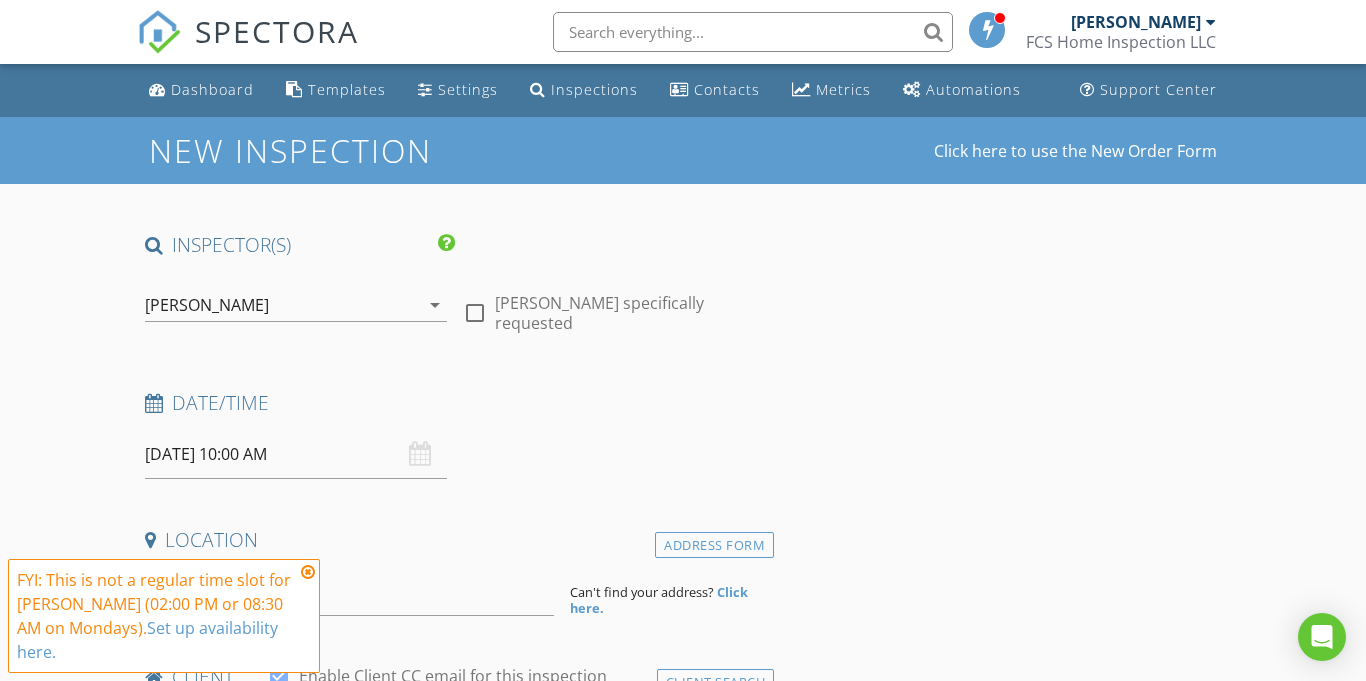 click at bounding box center [308, 572] 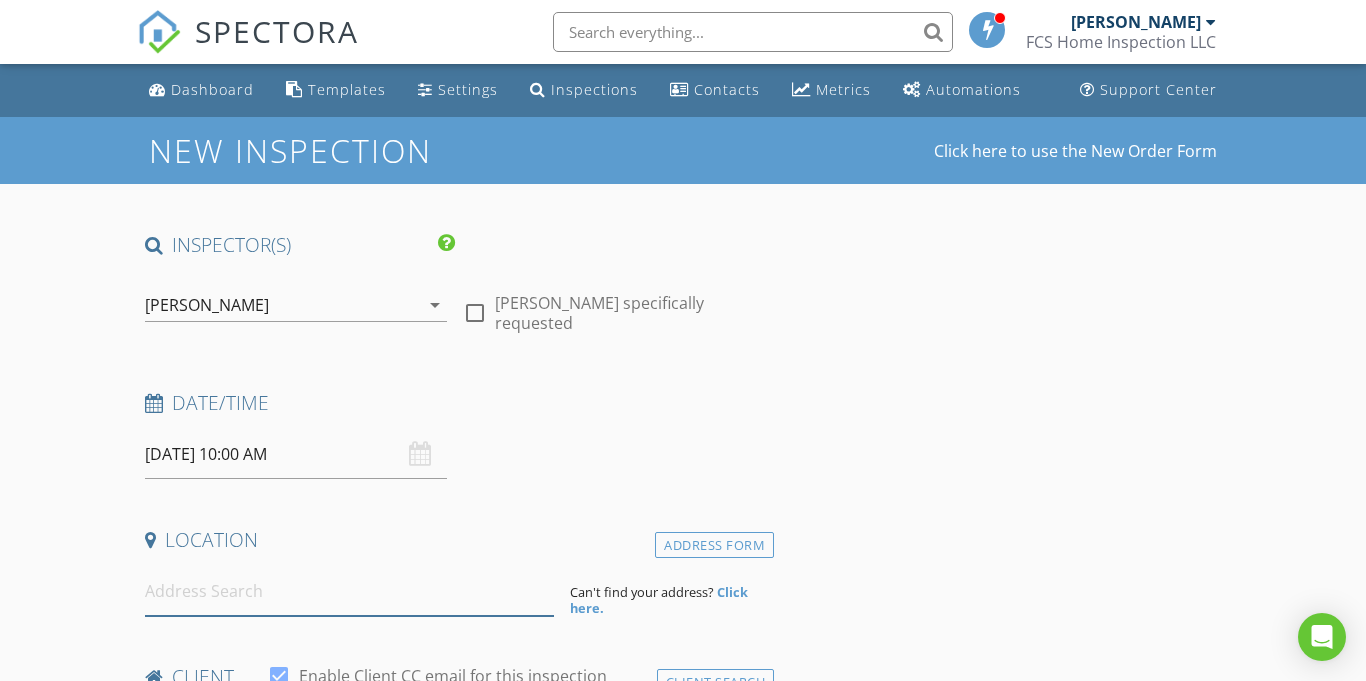 click at bounding box center (349, 591) 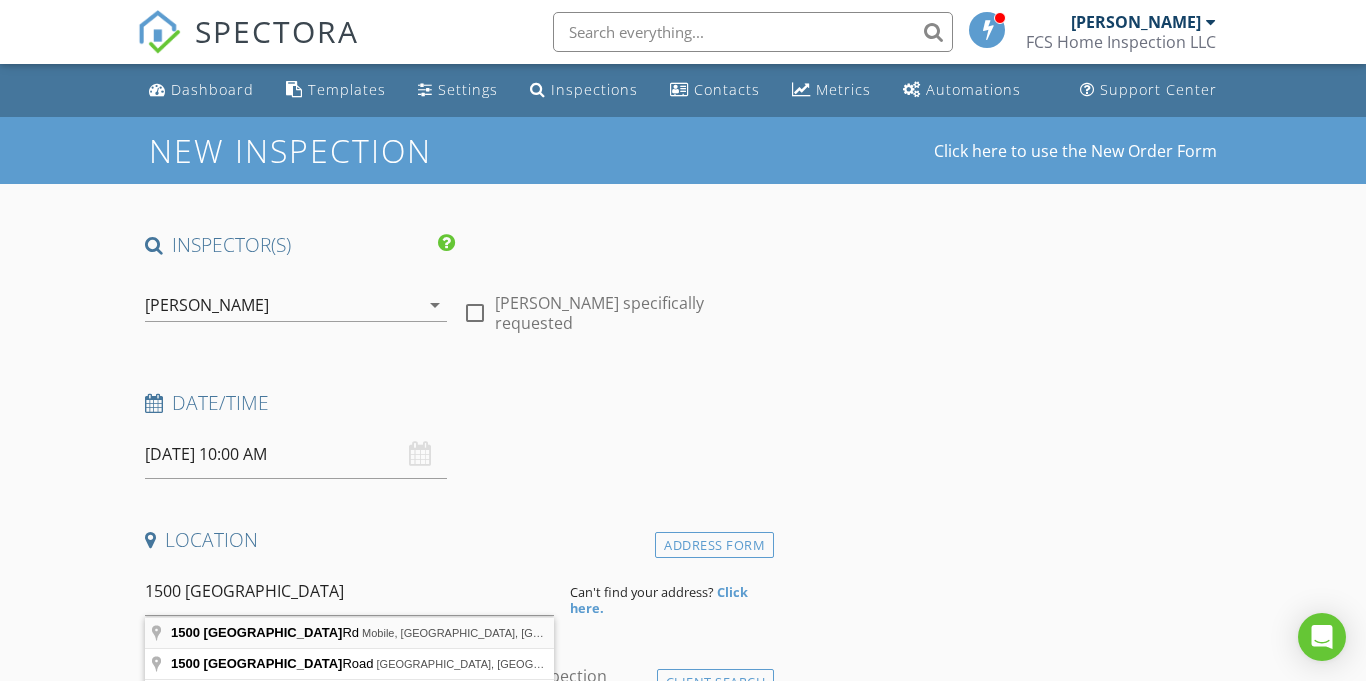 type on "1500 Fern Valley Rd, Mobile, AL, USA" 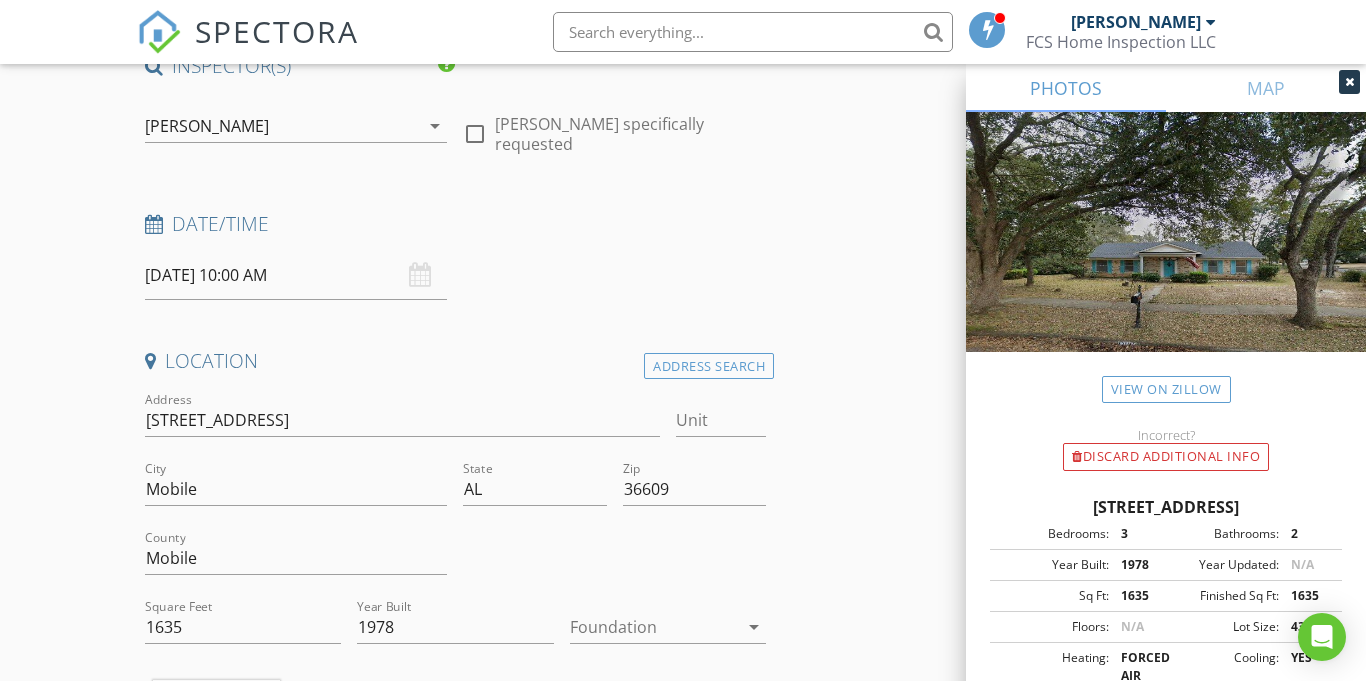 scroll, scrollTop: 191, scrollLeft: 0, axis: vertical 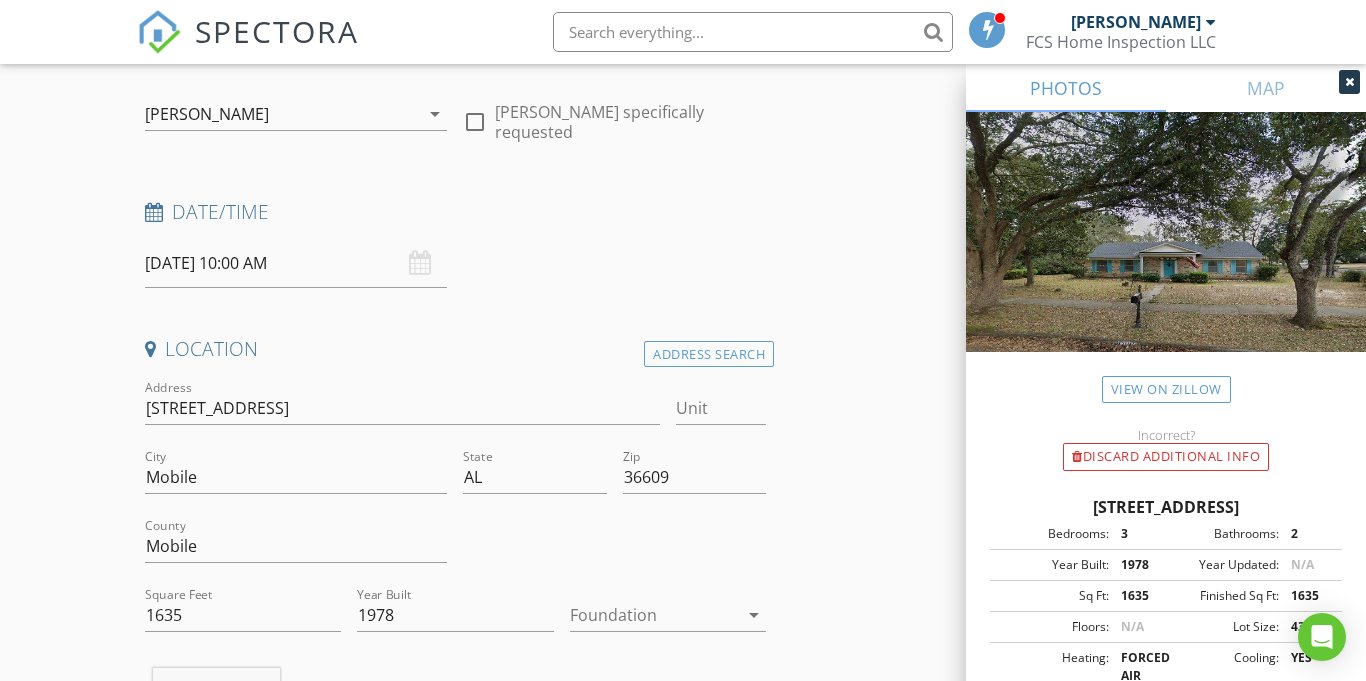 click at bounding box center [654, 615] 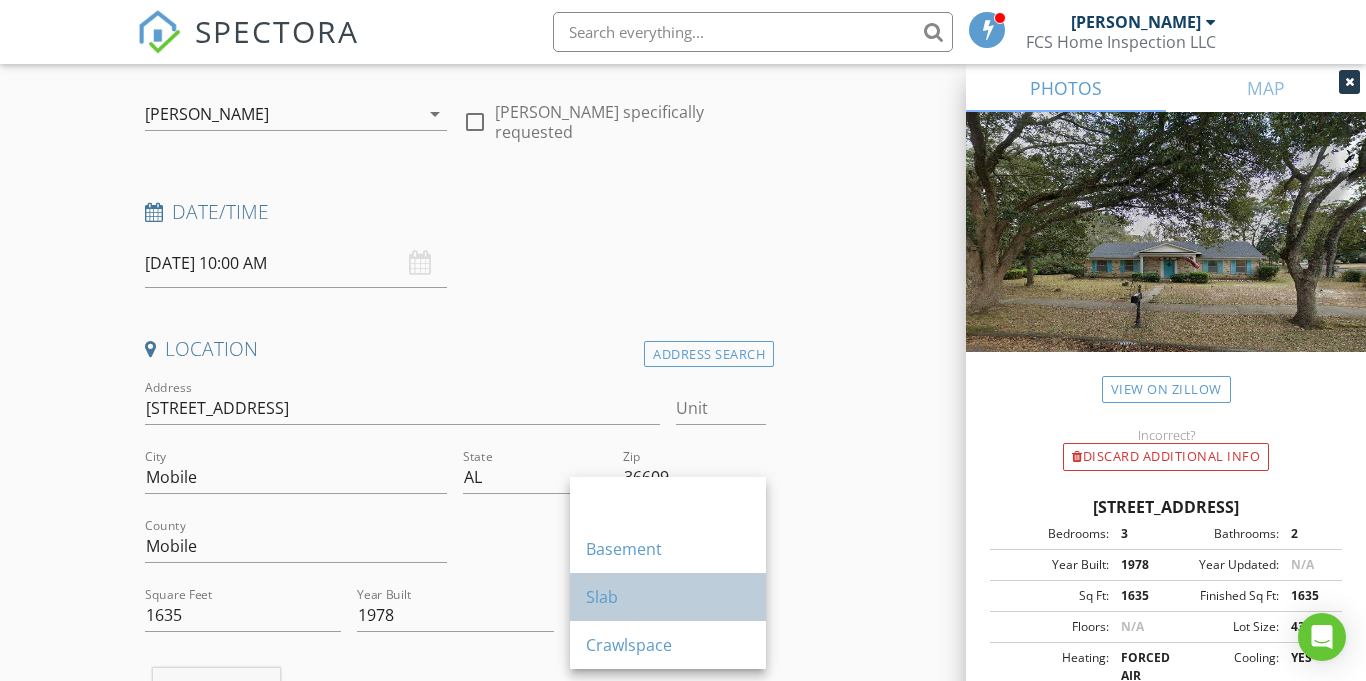 click on "Slab" at bounding box center (668, 597) 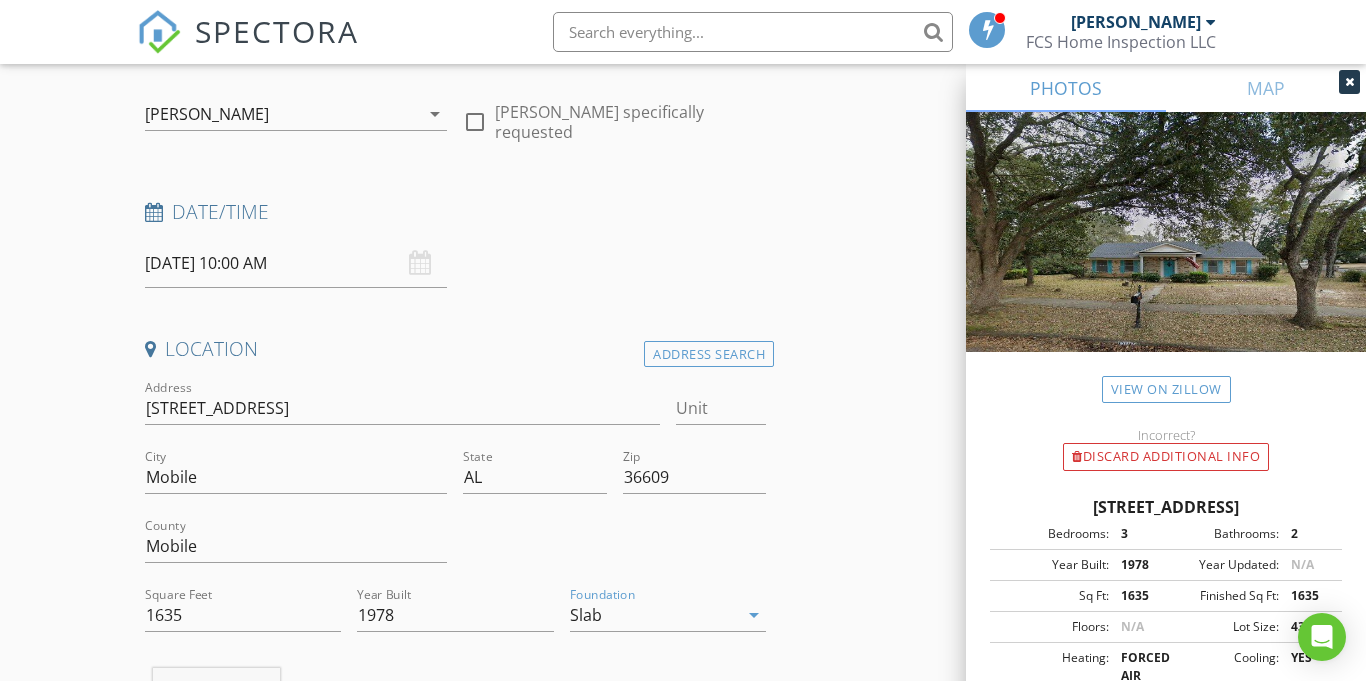 click on "INSPECTOR(S)
check_box   Forrest Simpson   PRIMARY   Forrest Simpson arrow_drop_down   check_box_outline_blank Forrest Simpson specifically requested
Date/Time
07/14/2025 10:00 AM
Location
Address Search       Address 1500 Fern Valley Rd   Unit   City Mobile   State AL   Zip 36609   County Mobile     Square Feet 1635   Year Built 1978   Foundation Slab arrow_drop_down     Forrest Simpson     34.0 miles     (an hour)
client
check_box Enable Client CC email for this inspection   Client Search     check_box_outline_blank Client is a Company/Organization     First Name   Last Name   Email   CC Email   Phone   Address   City   State   Zip       Notes   Private Notes
ADD ADDITIONAL client
SERVICES
arrow_drop_down     Select Discount Code arrow_drop_down    Charges       TOTAL" at bounding box center [683, 1705] 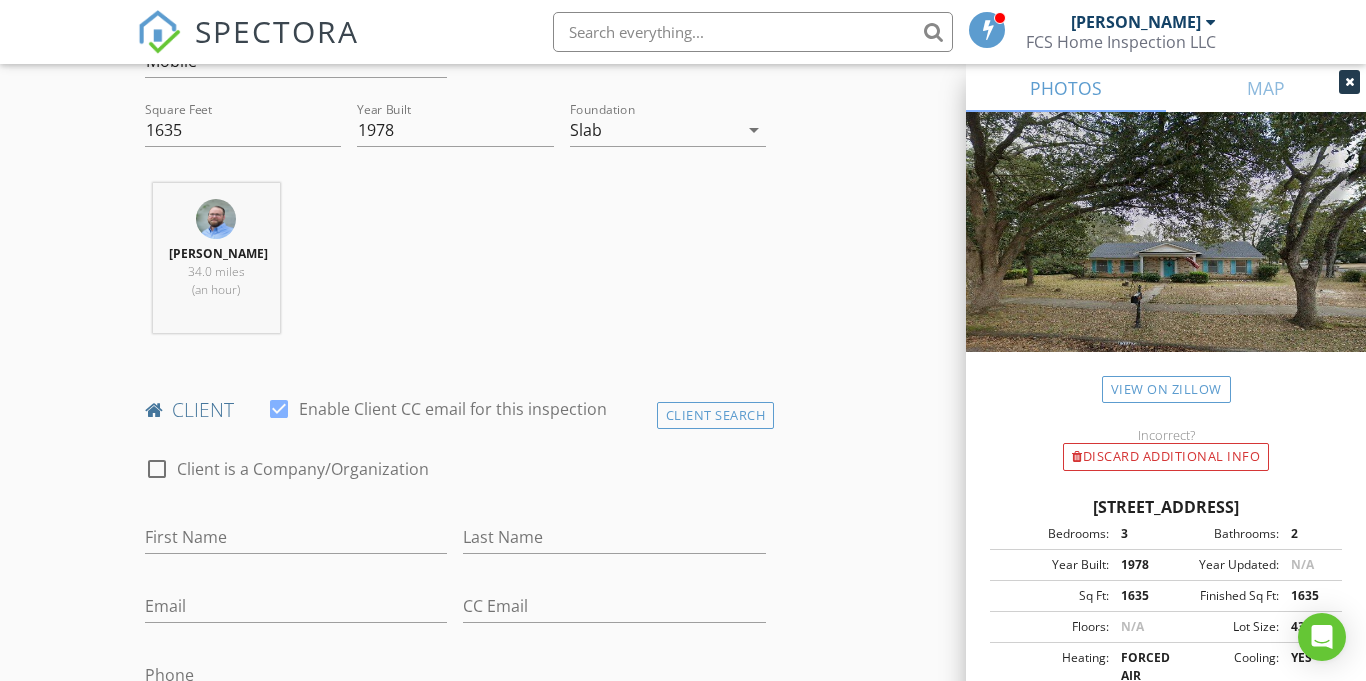 scroll, scrollTop: 725, scrollLeft: 0, axis: vertical 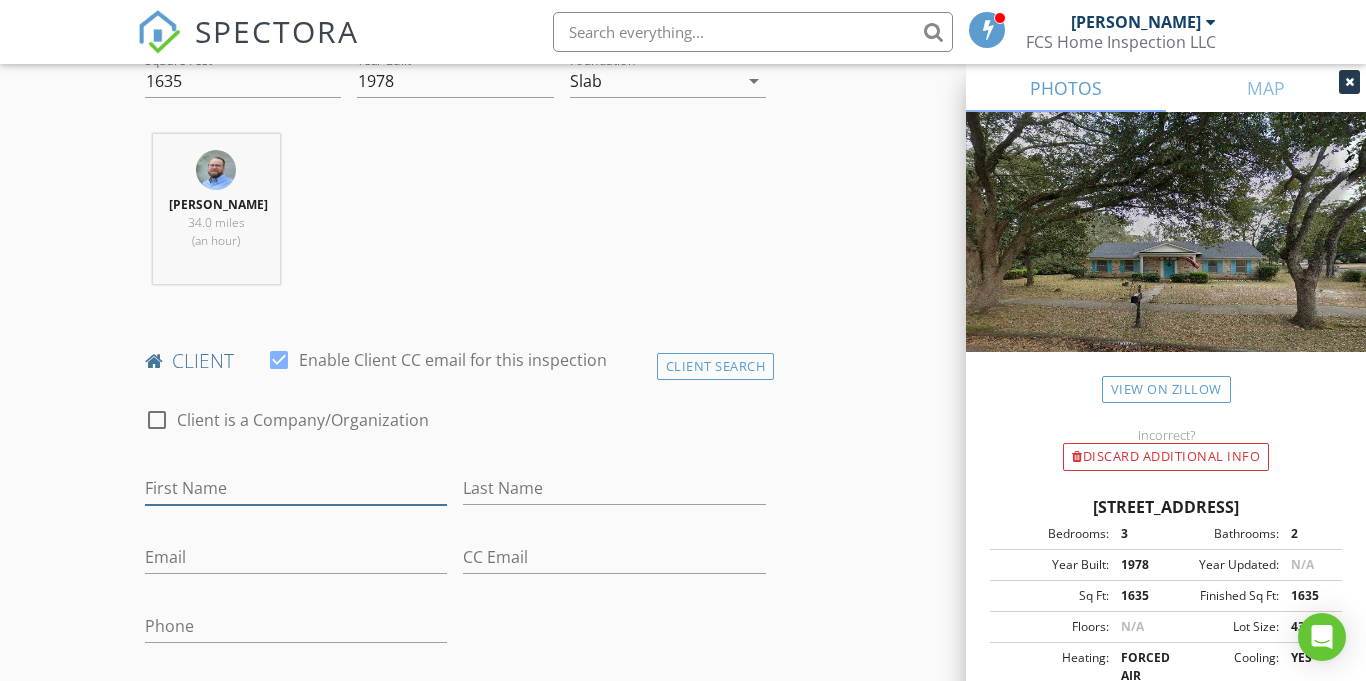 click on "First Name" at bounding box center [296, 488] 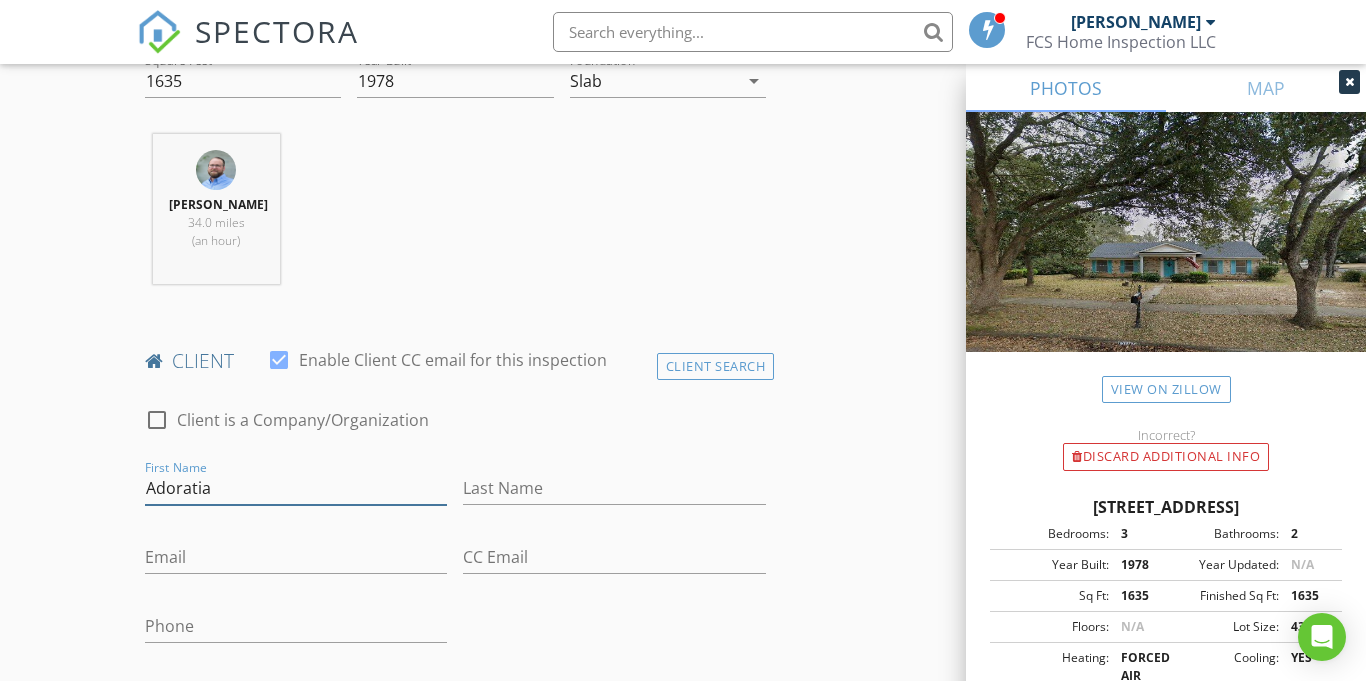 type on "Adoratia" 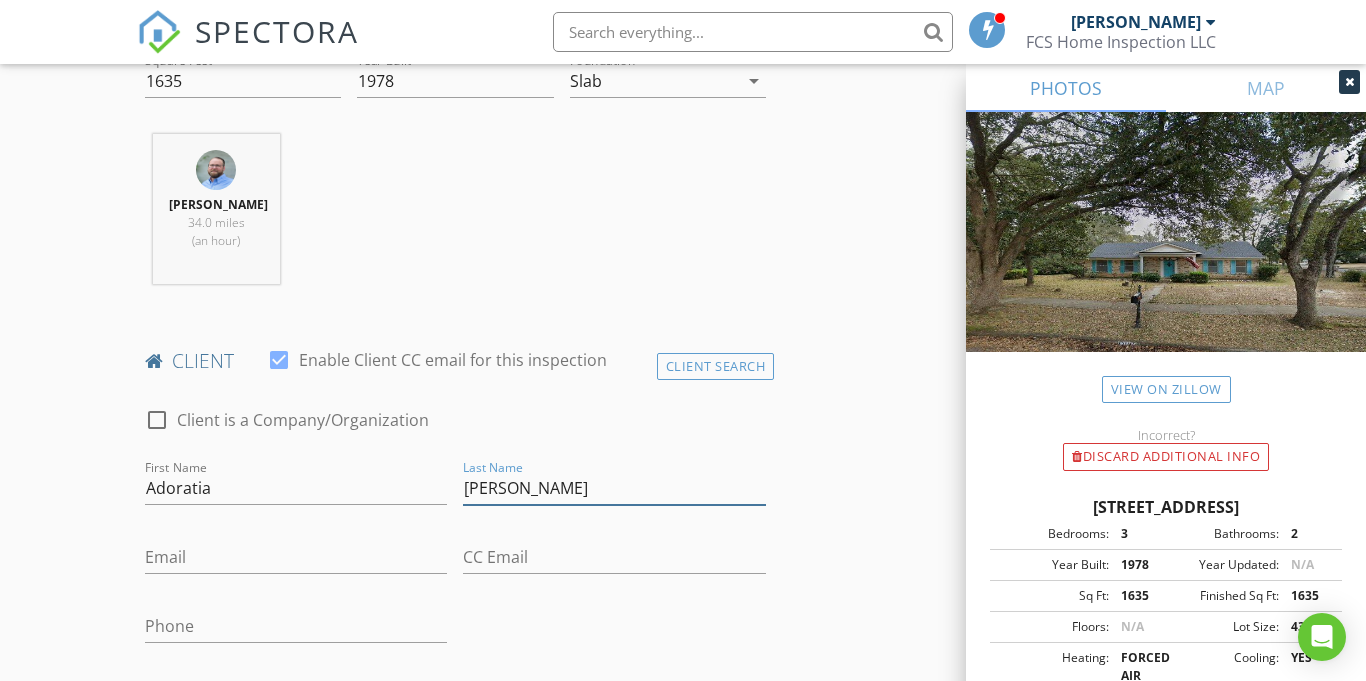 type on "Purdy" 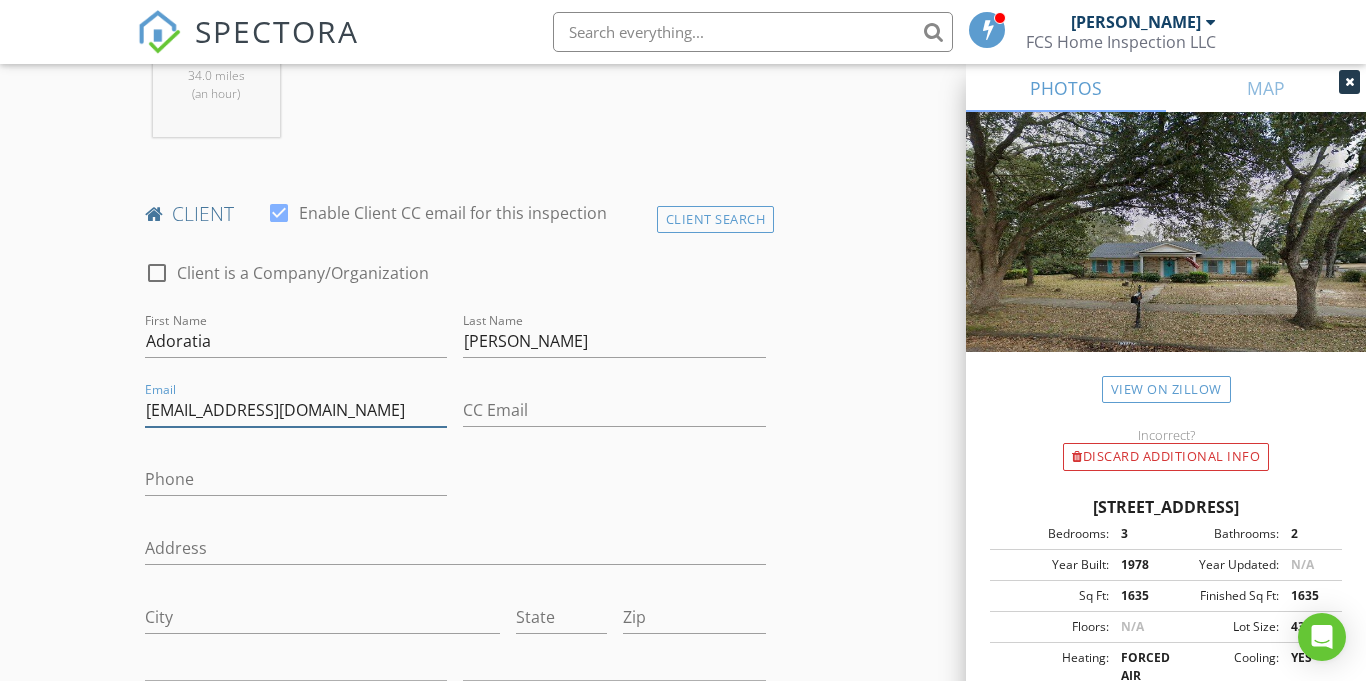 scroll, scrollTop: 888, scrollLeft: 0, axis: vertical 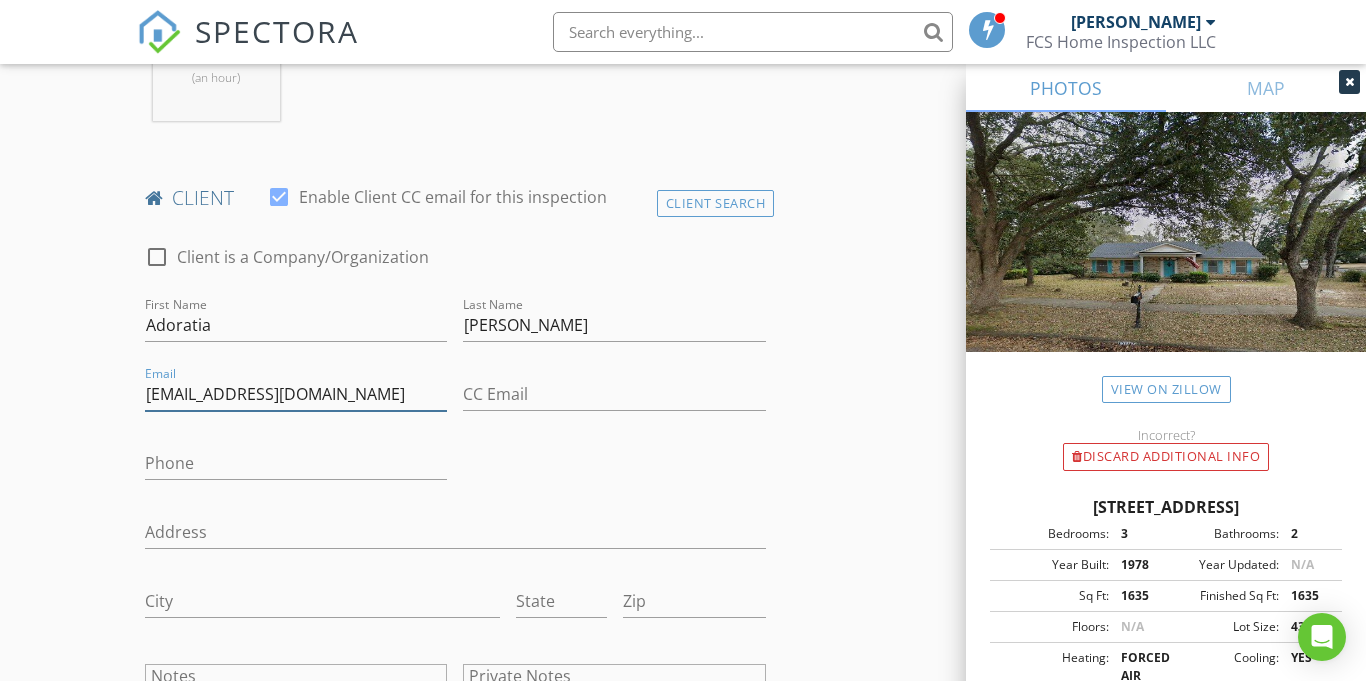 type on "adoratiapurdy@yahoo.com" 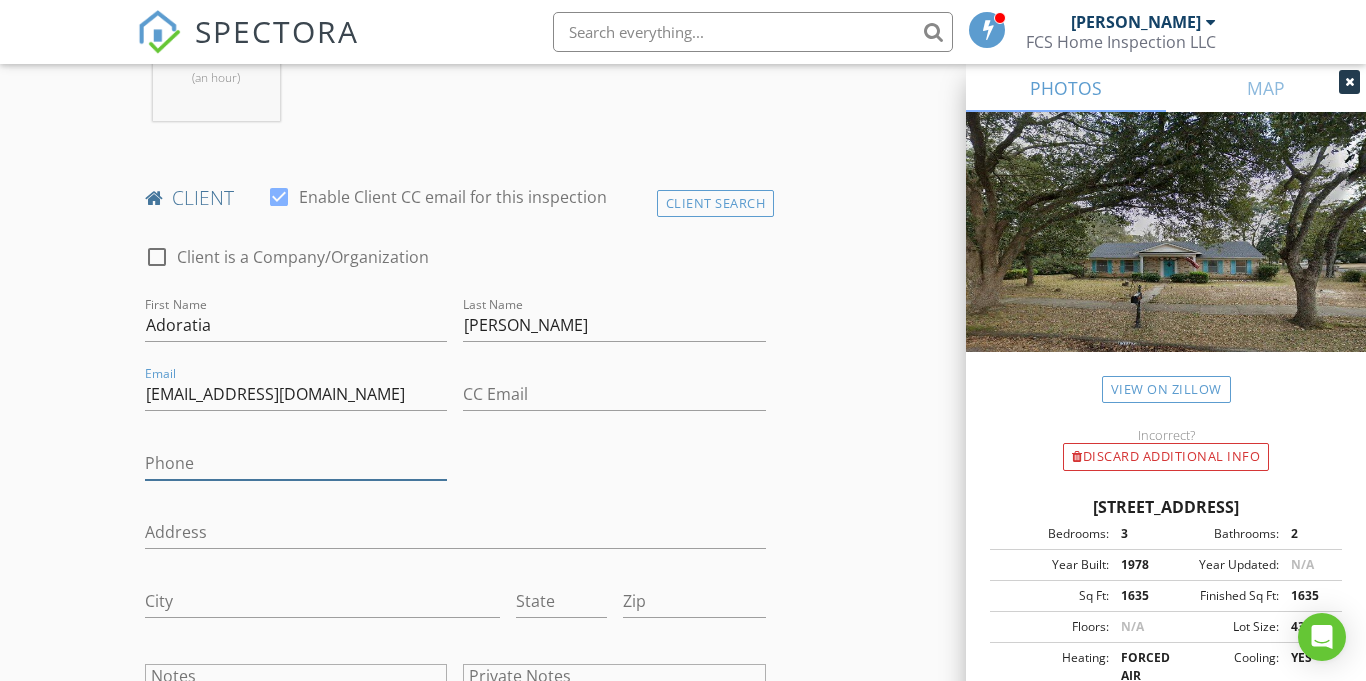click on "Phone" at bounding box center [296, 463] 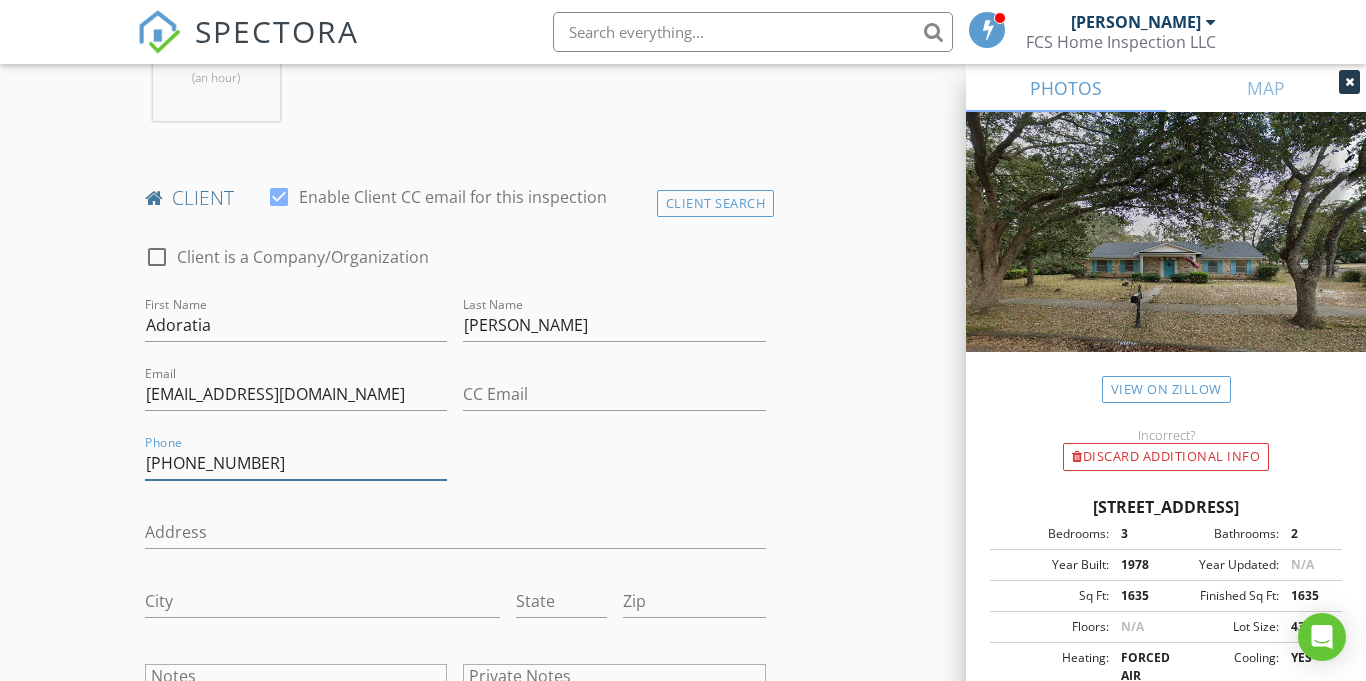 type on "312-545-6326" 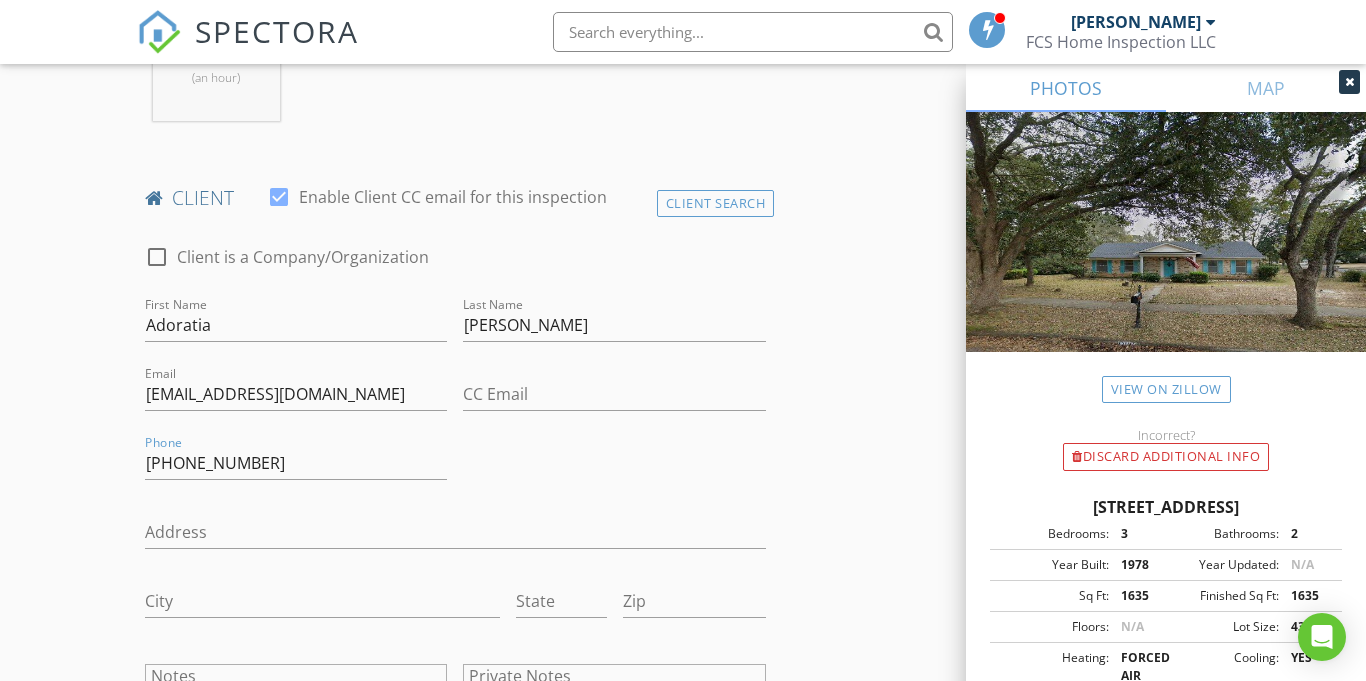 click on "New Inspection
Click here to use the New Order Form
INSPECTOR(S)
check_box   Forrest Simpson   PRIMARY   Forrest Simpson arrow_drop_down   check_box_outline_blank Forrest Simpson specifically requested
Date/Time
07/14/2025 10:00 AM
Location
Address Search       Address 1500 Fern Valley Rd   Unit   City Mobile   State AL   Zip 36609   County Mobile     Square Feet 1635   Year Built 1978   Foundation Slab arrow_drop_down     Forrest Simpson     34.0 miles     (an hour)
client
check_box Enable Client CC email for this inspection   Client Search     check_box_outline_blank Client is a Company/Organization     First Name Adoratia   Last Name Purdy   Email adoratiapurdy@yahoo.com   CC Email   Phone 312-545-6326   Address   City   State   Zip       Notes   Private Notes
ADD ADDITIONAL client" at bounding box center [683, 975] 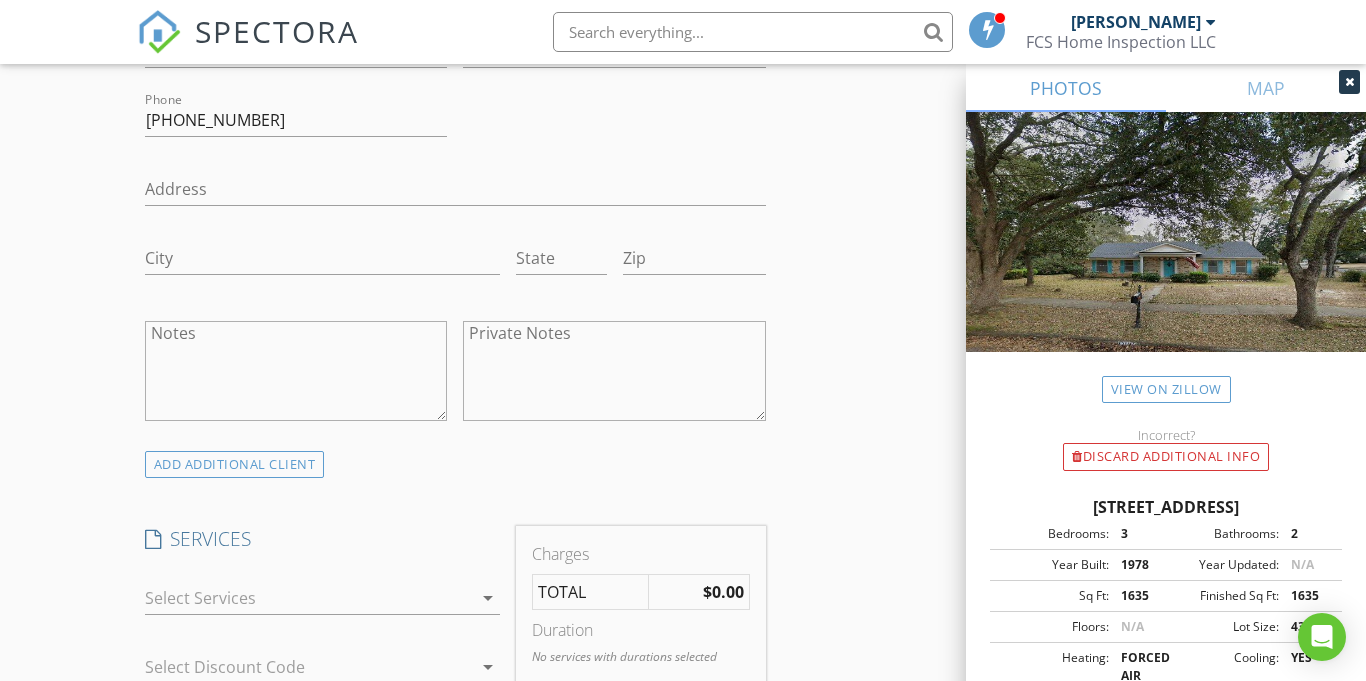 scroll, scrollTop: 1411, scrollLeft: 0, axis: vertical 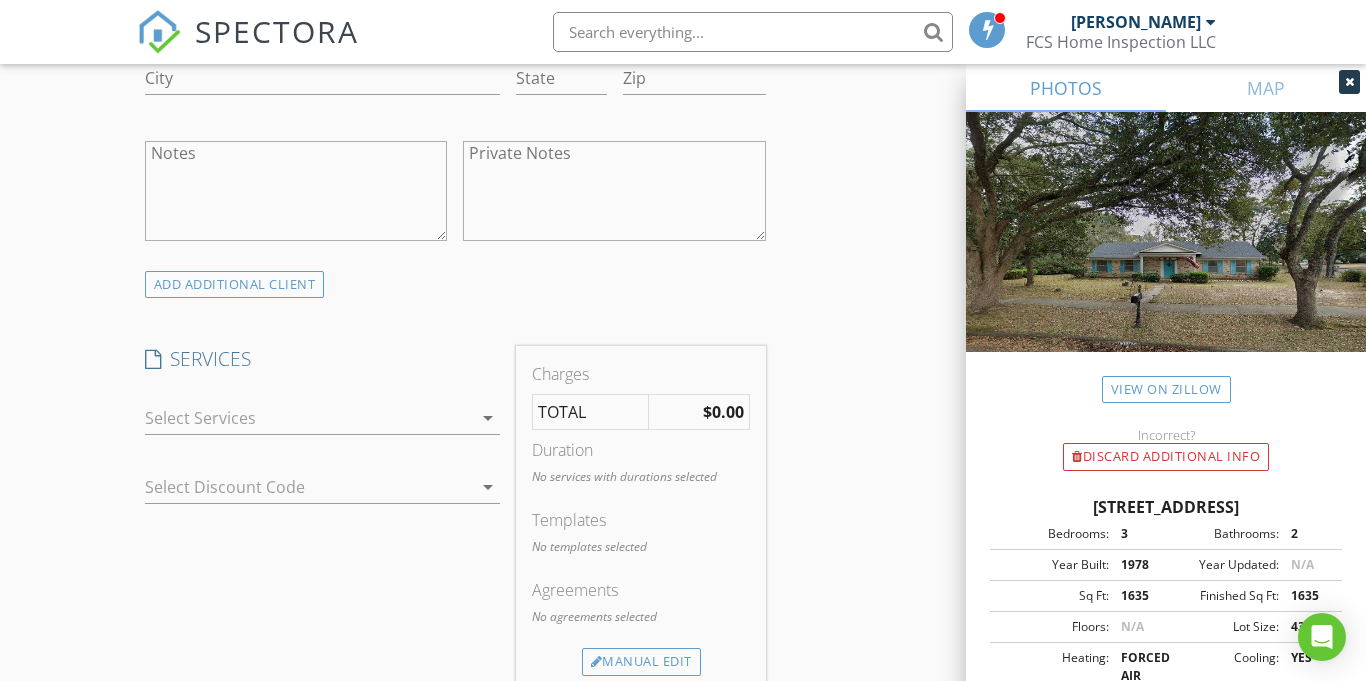 click at bounding box center (309, 418) 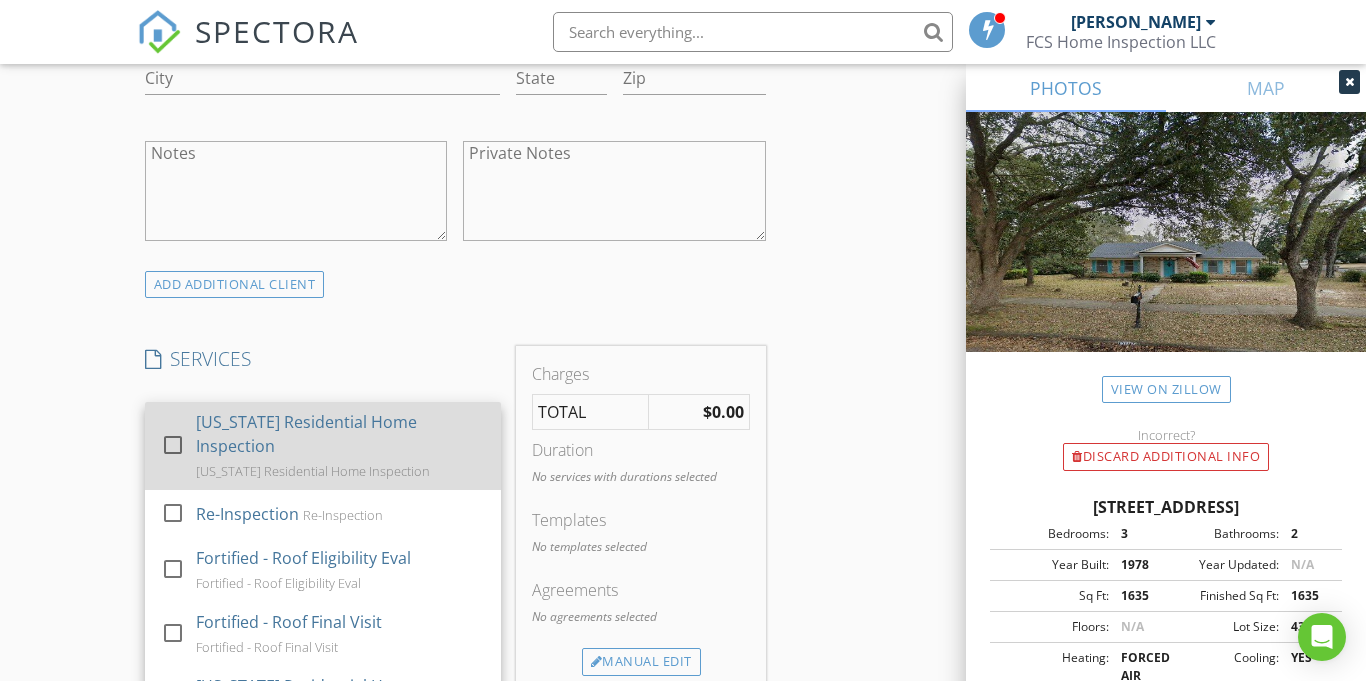 click on "Alabama Residential Home Inspection" at bounding box center (340, 434) 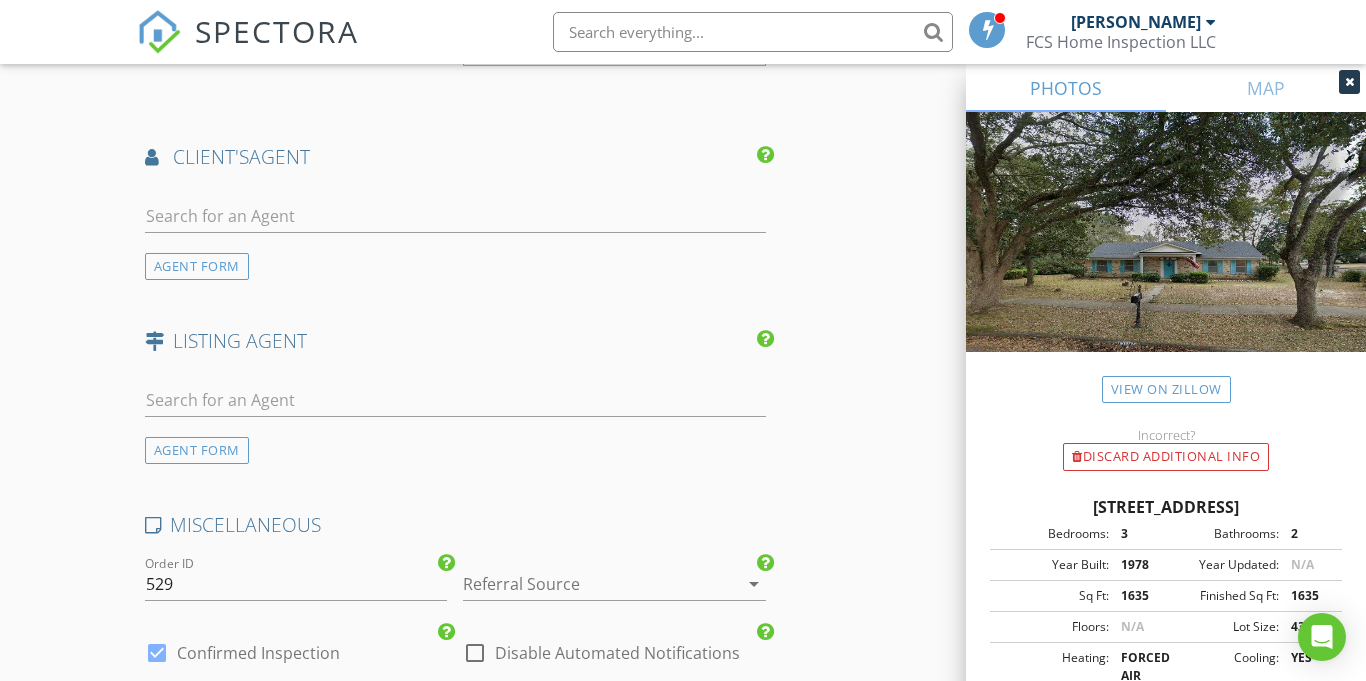scroll, scrollTop: 2471, scrollLeft: 0, axis: vertical 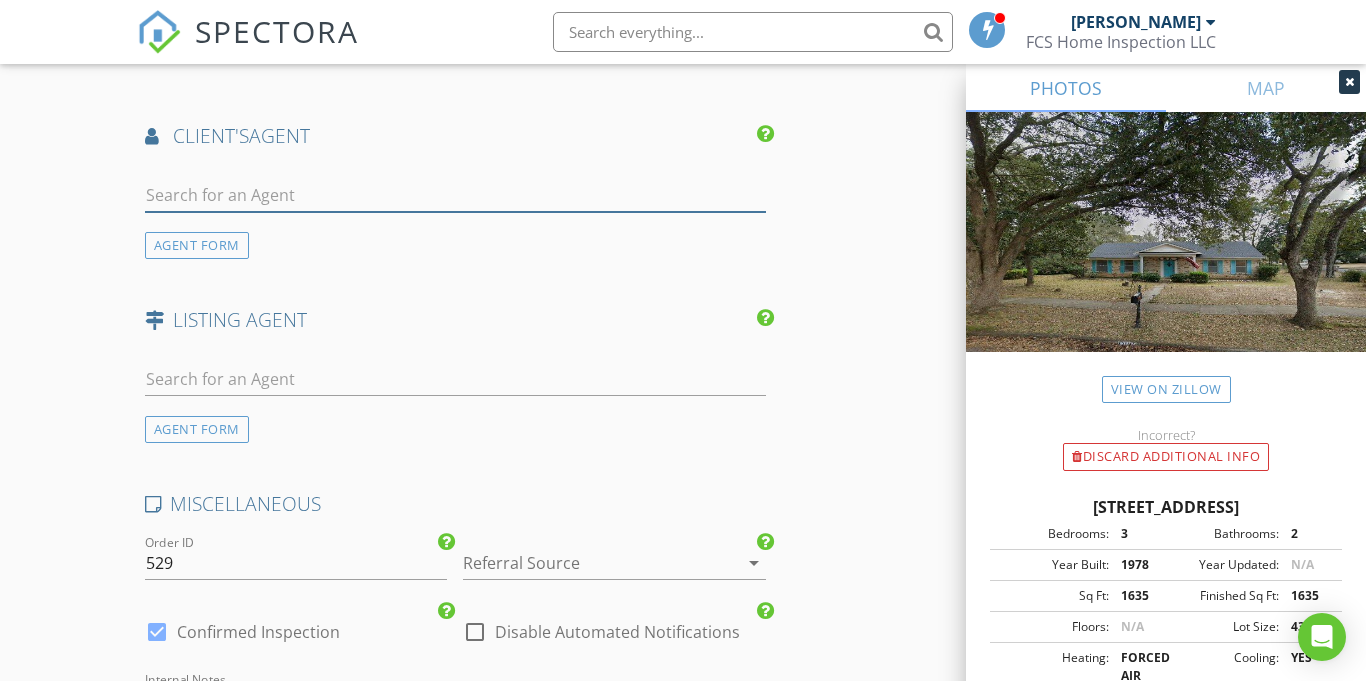 click at bounding box center (455, 195) 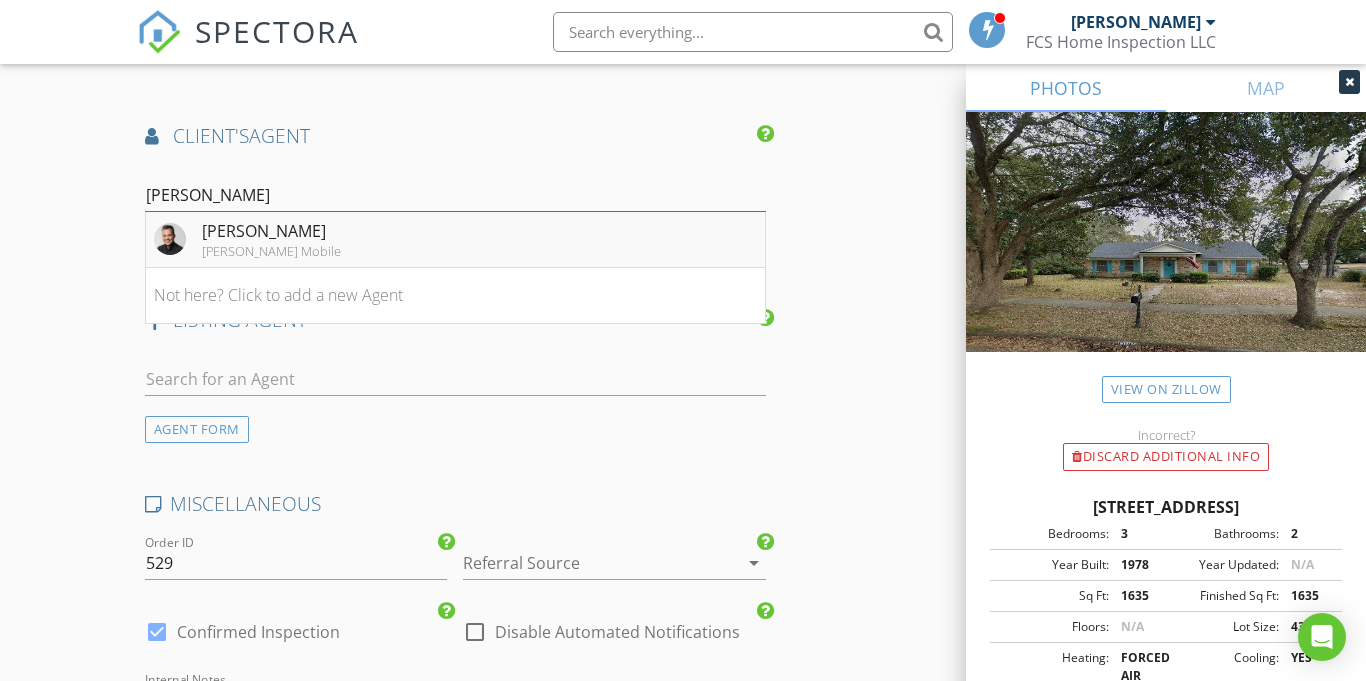 type on "jeff" 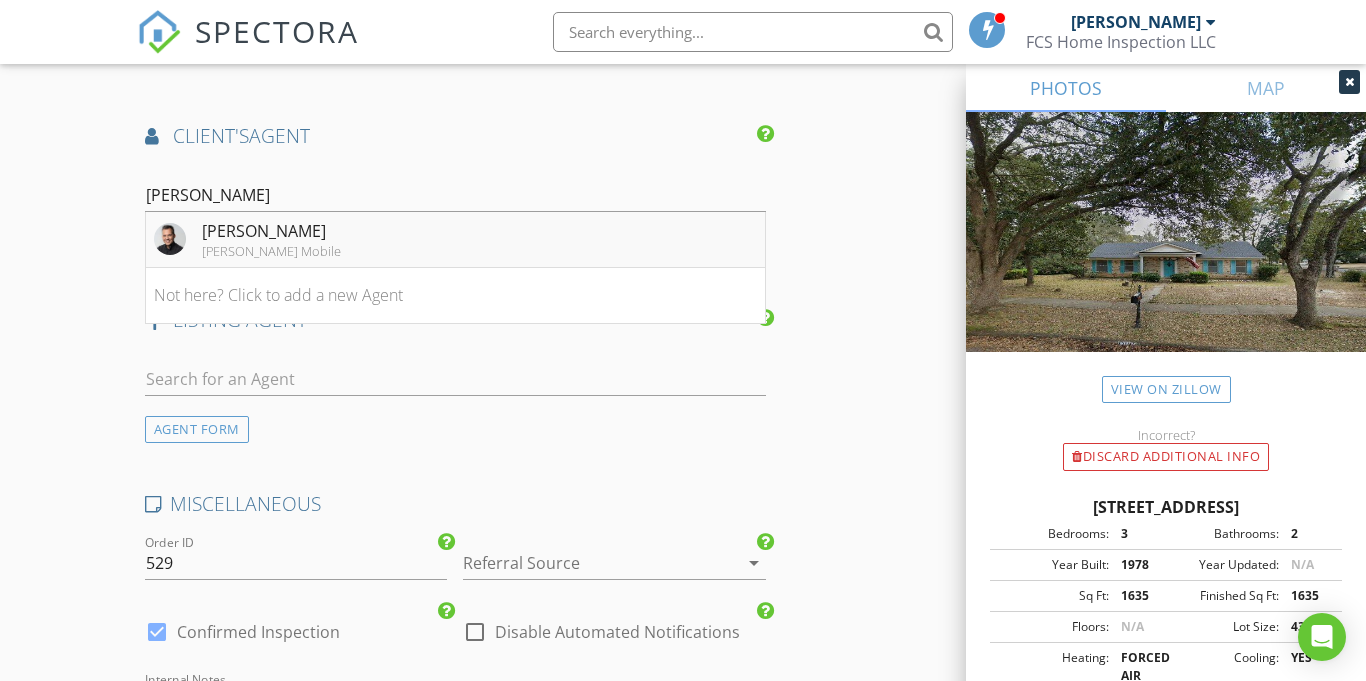 click on "Jeff Jones
Keller Williams Mobile" at bounding box center (455, 240) 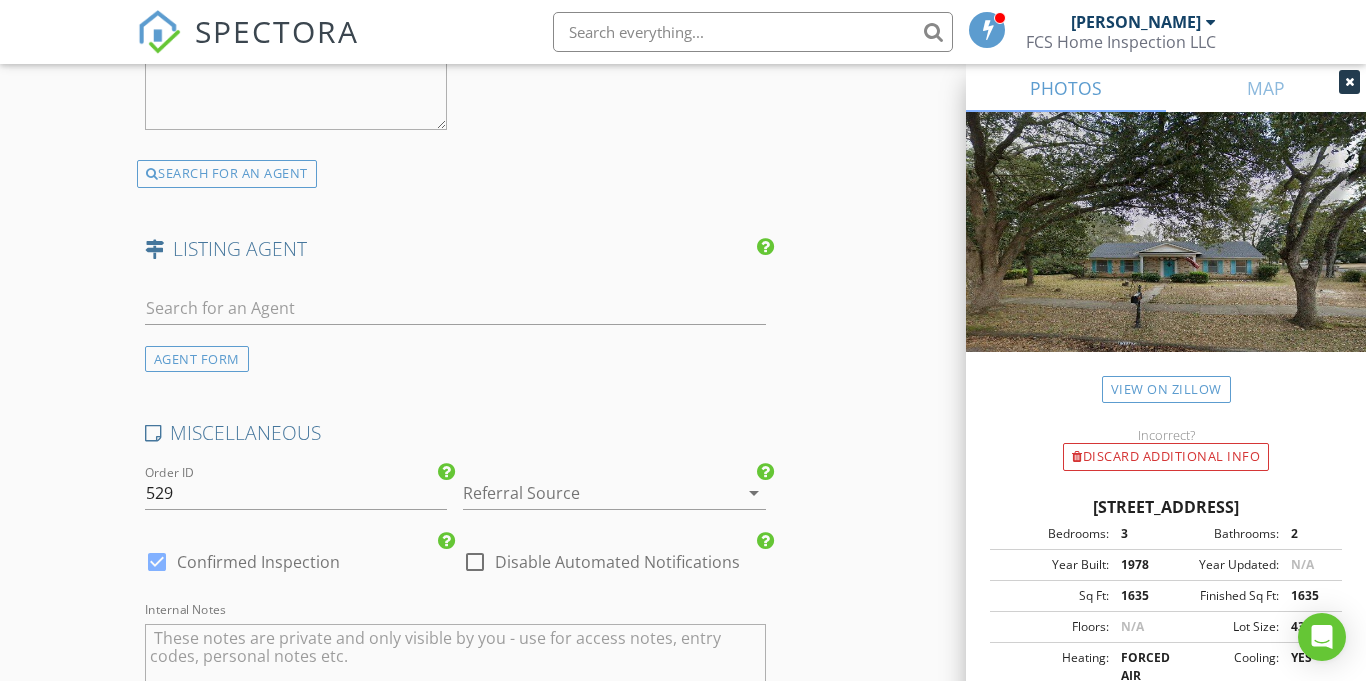 scroll, scrollTop: 3132, scrollLeft: 0, axis: vertical 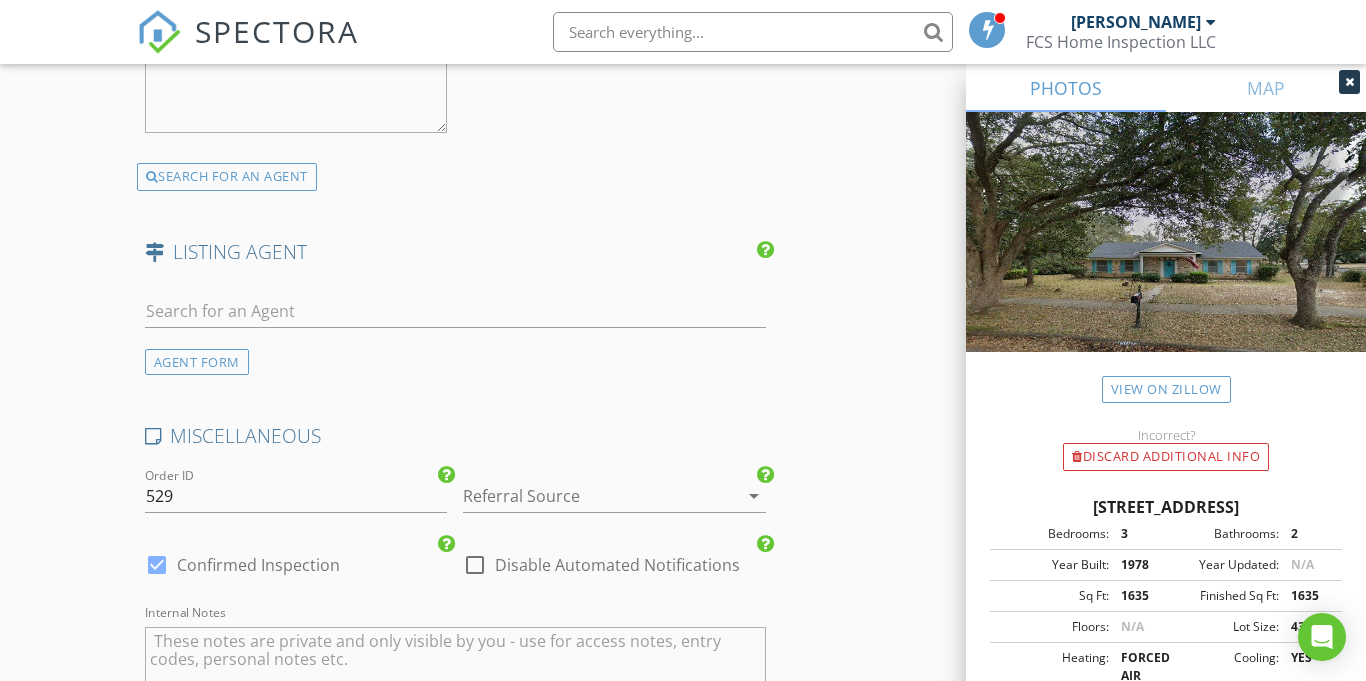 click at bounding box center [586, 496] 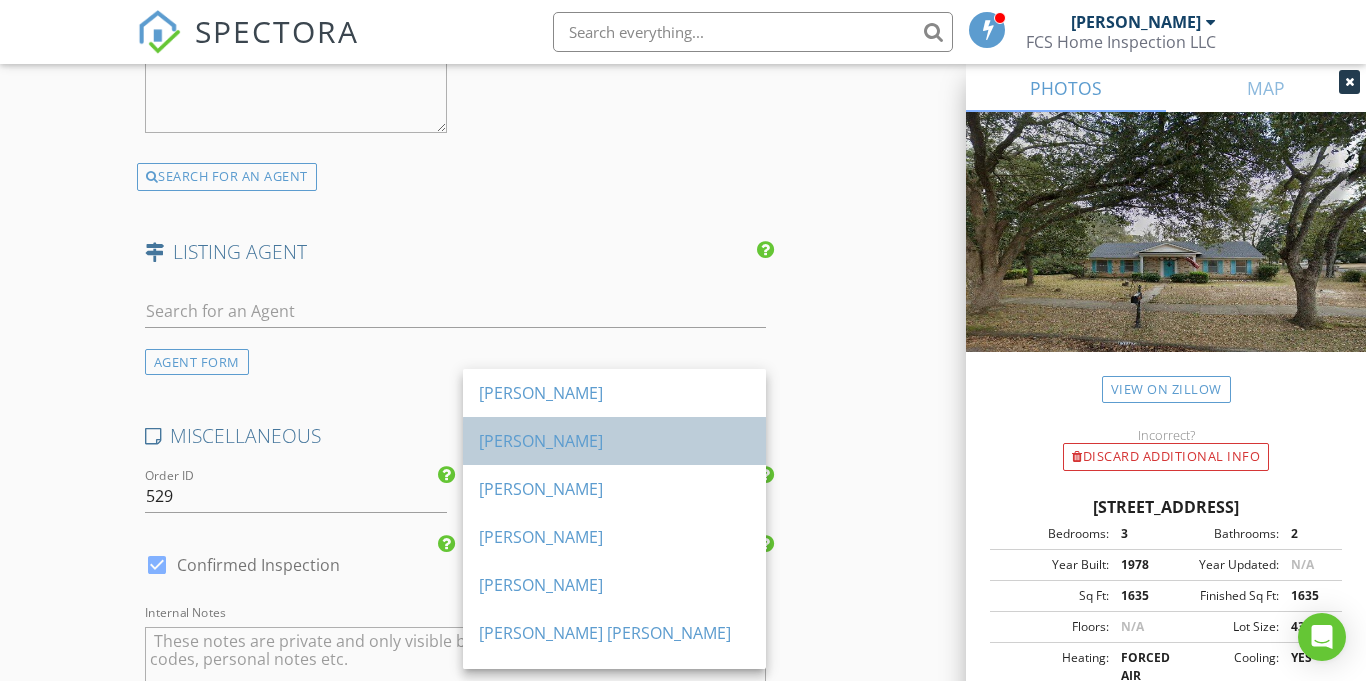 click on "Jeff Jones" at bounding box center [614, 441] 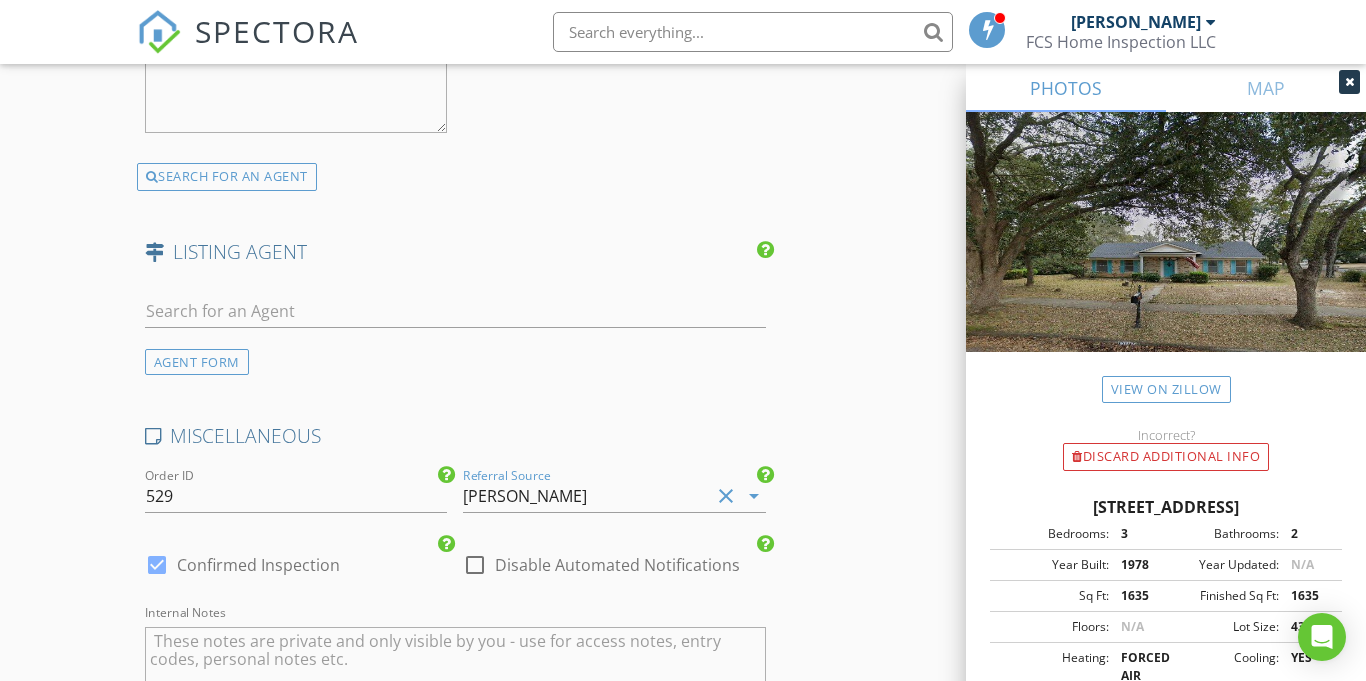 click on "INSPECTOR(S)
check_box   Forrest Simpson   PRIMARY   Forrest Simpson arrow_drop_down   check_box_outline_blank Forrest Simpson specifically requested
Date/Time
07/14/2025 10:00 AM
Location
Address Search       Address 1500 Fern Valley Rd   Unit   City Mobile   State AL   Zip 36609   County Mobile     Square Feet 1635   Year Built 1978   Foundation Slab arrow_drop_down     Forrest Simpson     34.0 miles     (an hour)
client
check_box Enable Client CC email for this inspection   Client Search     check_box_outline_blank Client is a Company/Organization     First Name Adoratia   Last Name Purdy   Email adoratiapurdy@yahoo.com   CC Email   Phone 312-545-6326   Address   City   State   Zip       Notes   Private Notes
ADD ADDITIONAL client
SERVICES
check_box       Re-Inspection" at bounding box center (683, -916) 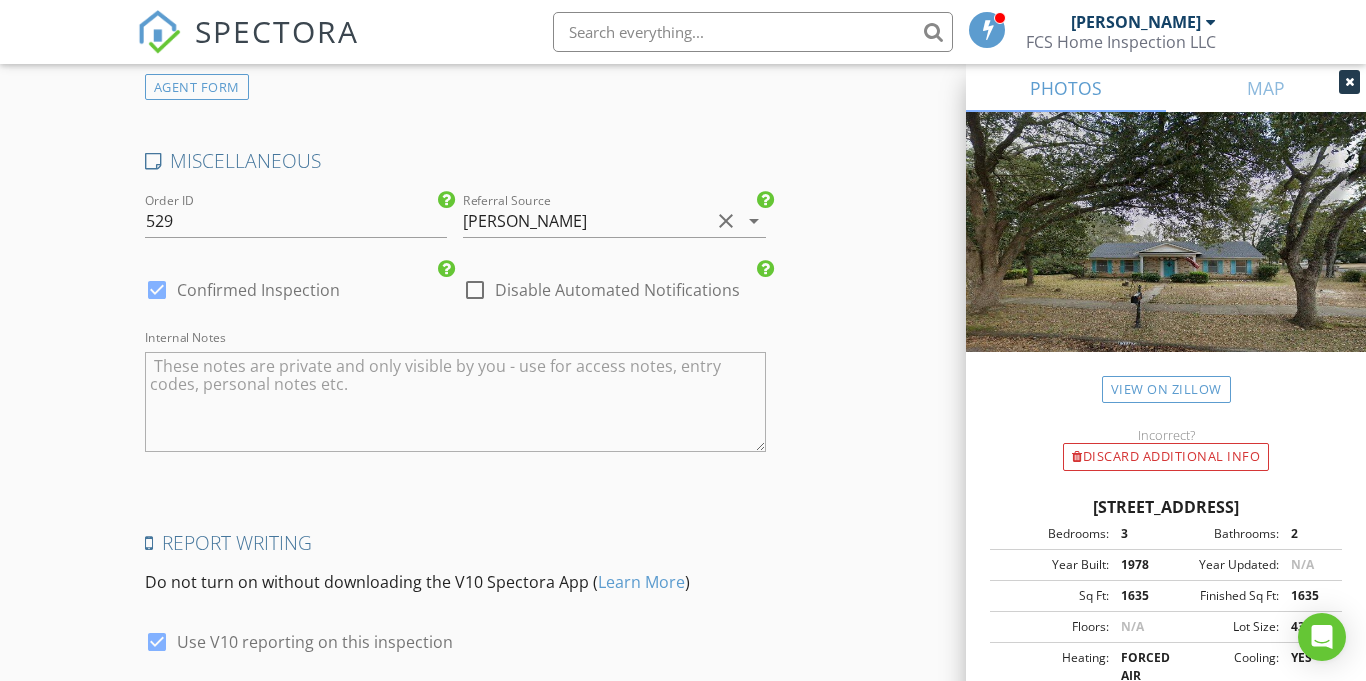 scroll, scrollTop: 3587, scrollLeft: 0, axis: vertical 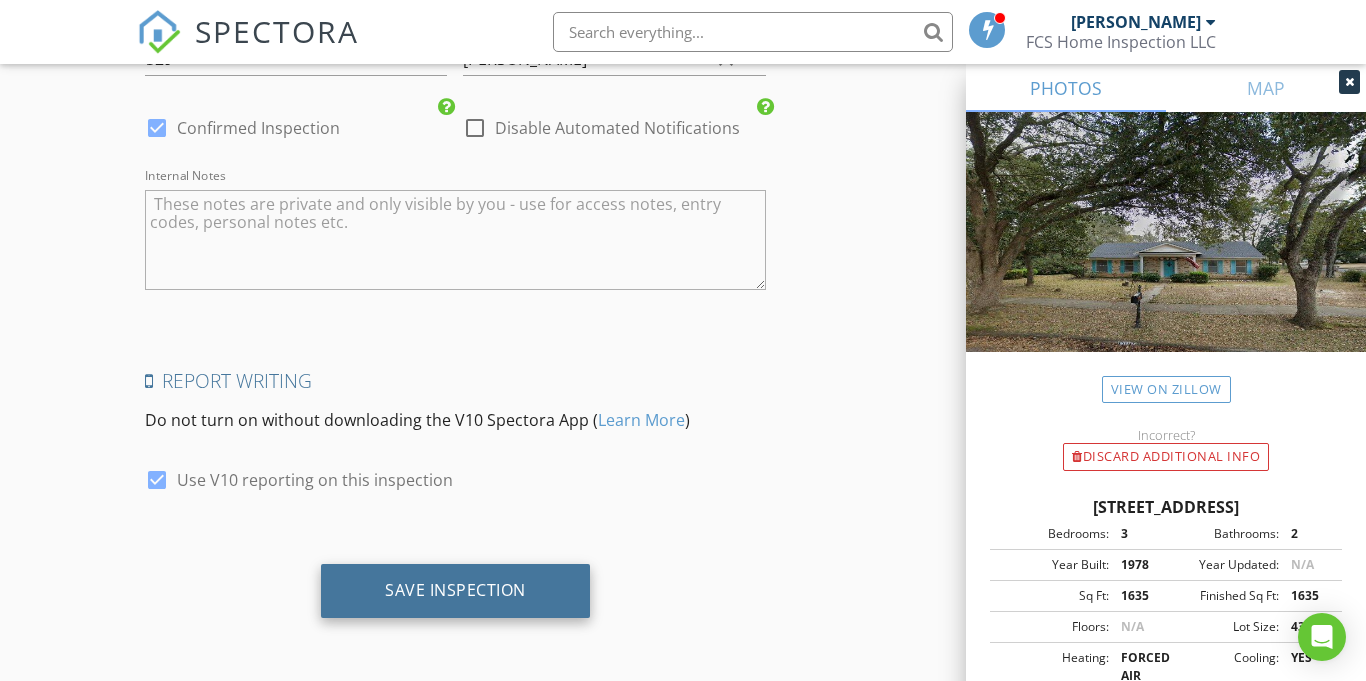click on "Save Inspection" at bounding box center (455, 591) 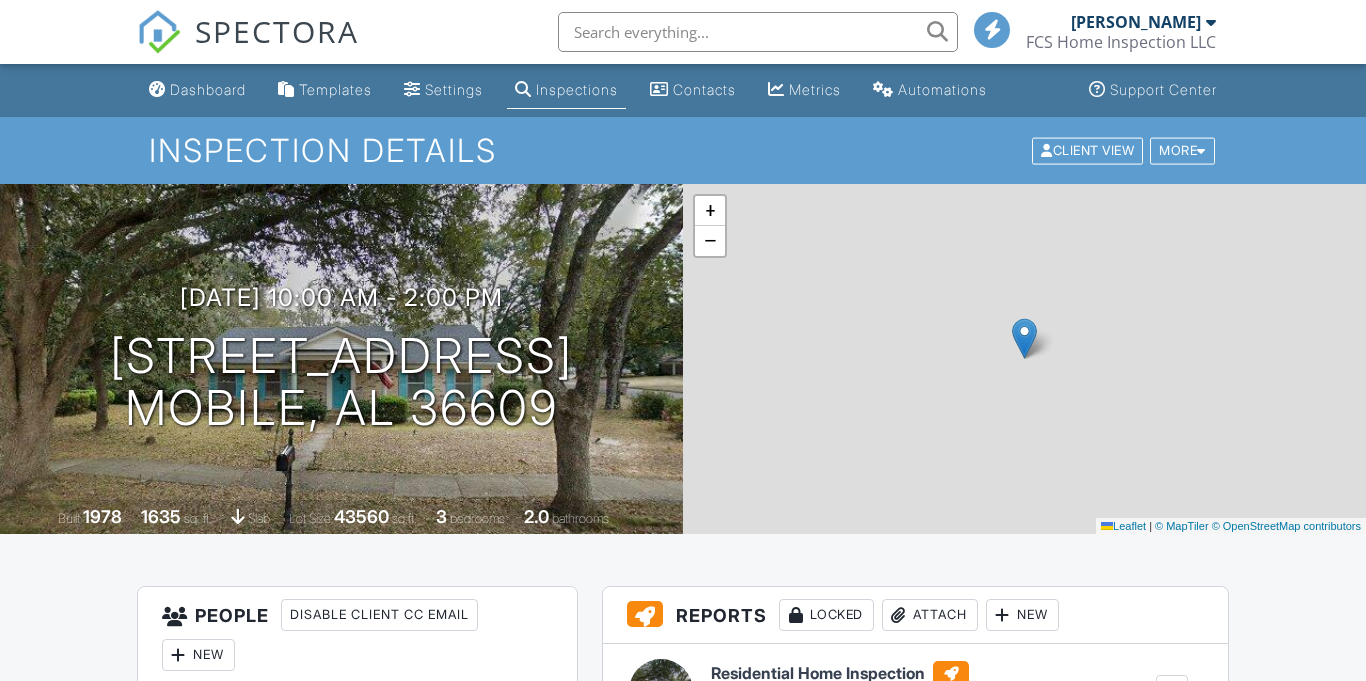 scroll, scrollTop: 0, scrollLeft: 0, axis: both 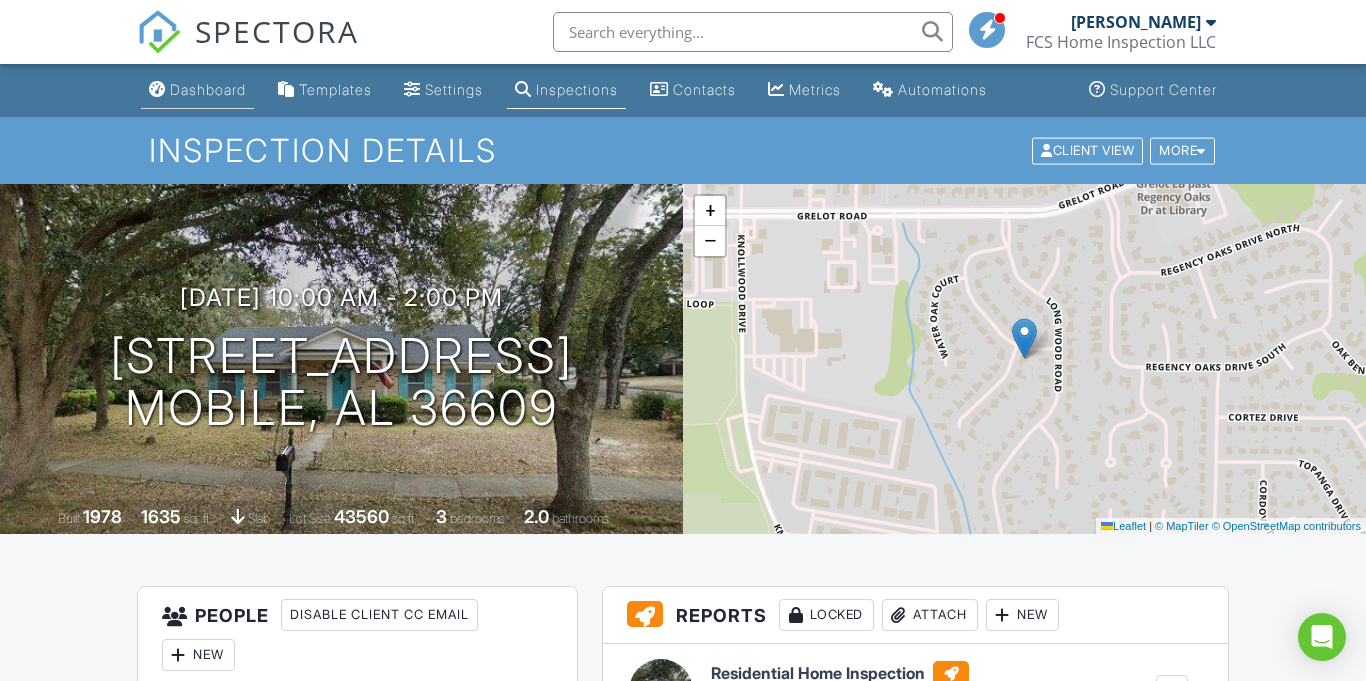 click on "Dashboard" at bounding box center (208, 89) 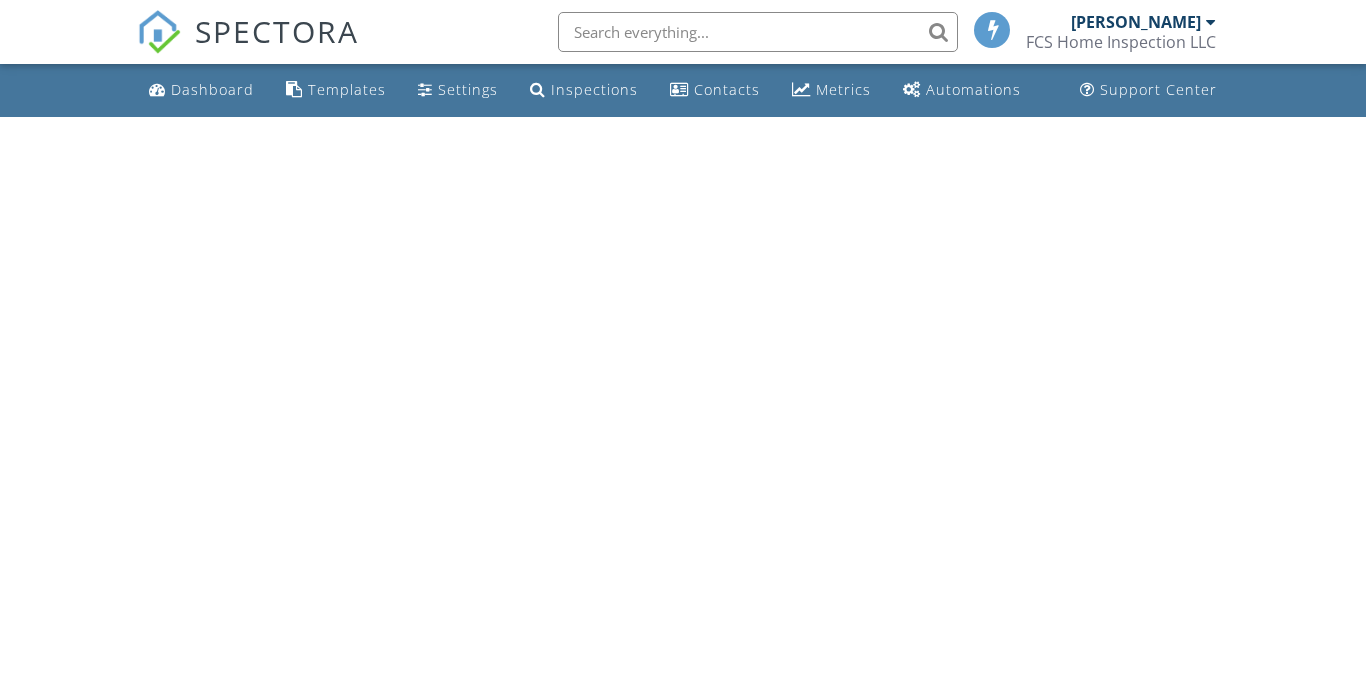scroll, scrollTop: 0, scrollLeft: 0, axis: both 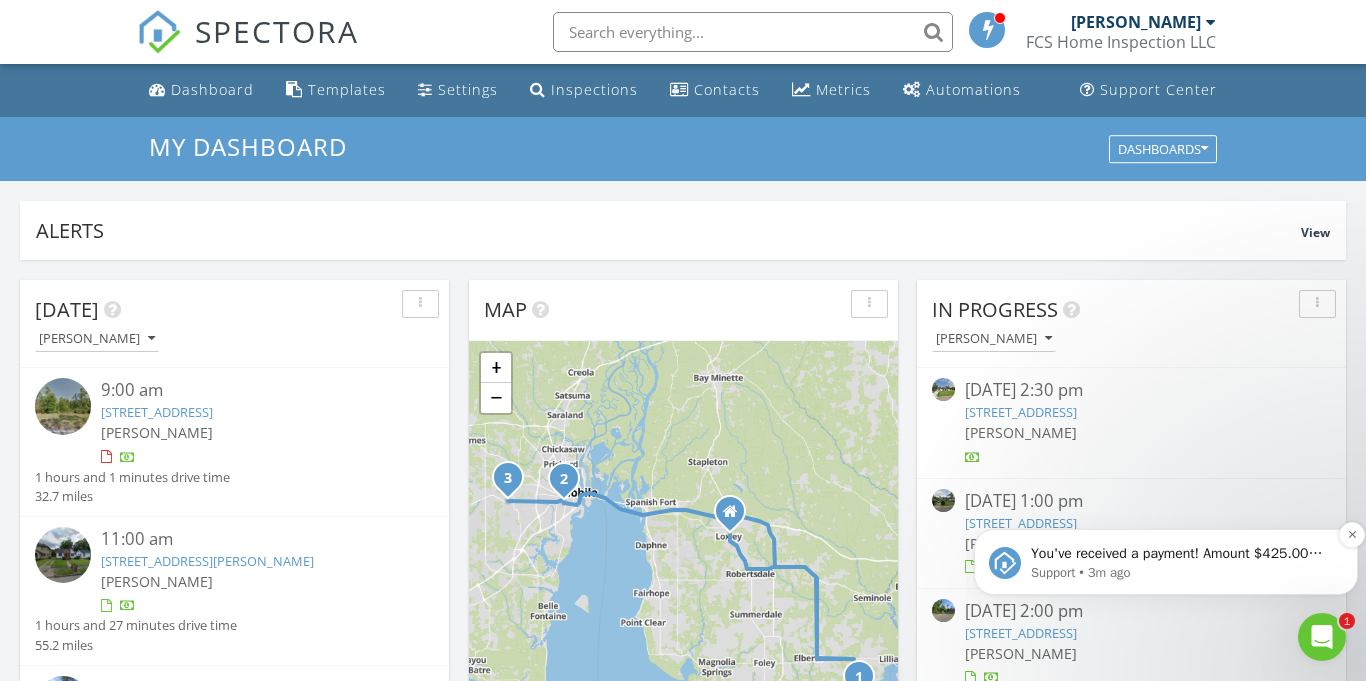click on "You've received a payment!  Amount  $425.00  Fee  $0.00  Net  $425.00  Transaction #  pi_3RjqCfK7snlDGpRF0wl60Bfa  Inspection  [STREET_ADDRESS] Payouts to your bank or debit card occur on a daily basis. Each payment usually takes two business days to process. You can view your pending payout amount here. If you have any questions reach out on our chat bubble at [DOMAIN_NAME]." at bounding box center (1182, 554) 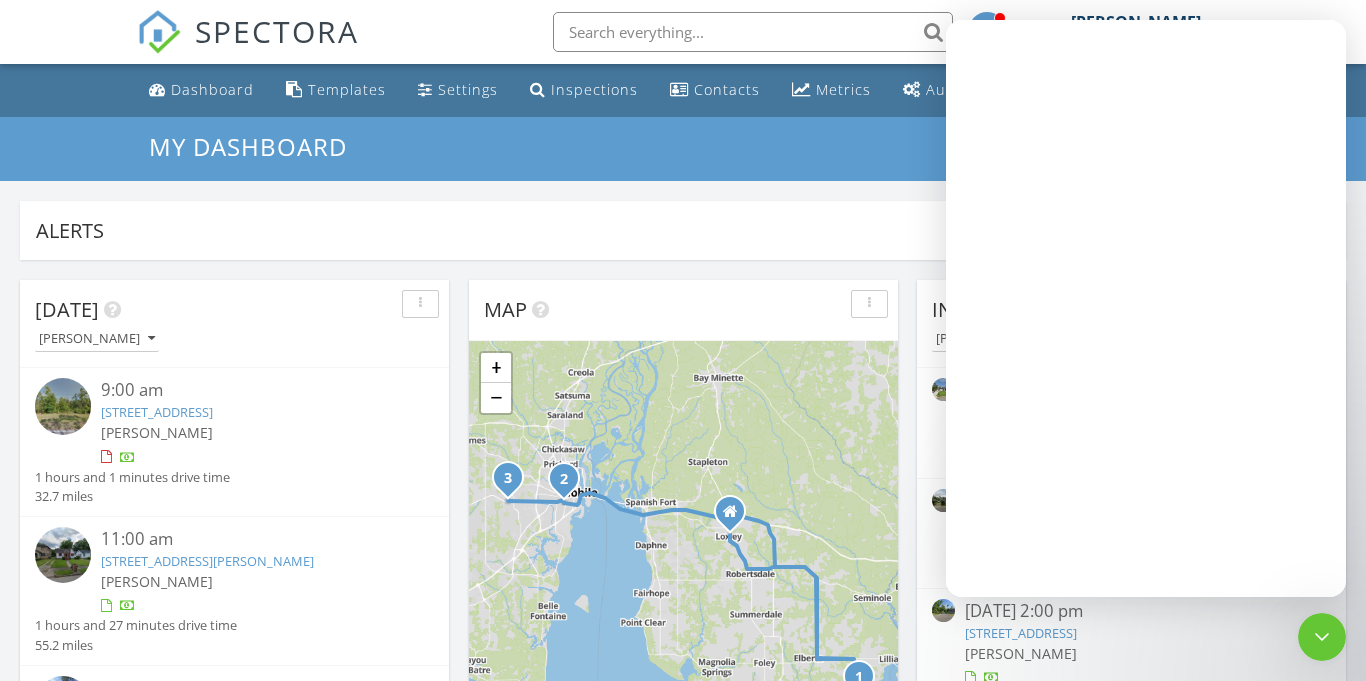 scroll, scrollTop: 0, scrollLeft: 0, axis: both 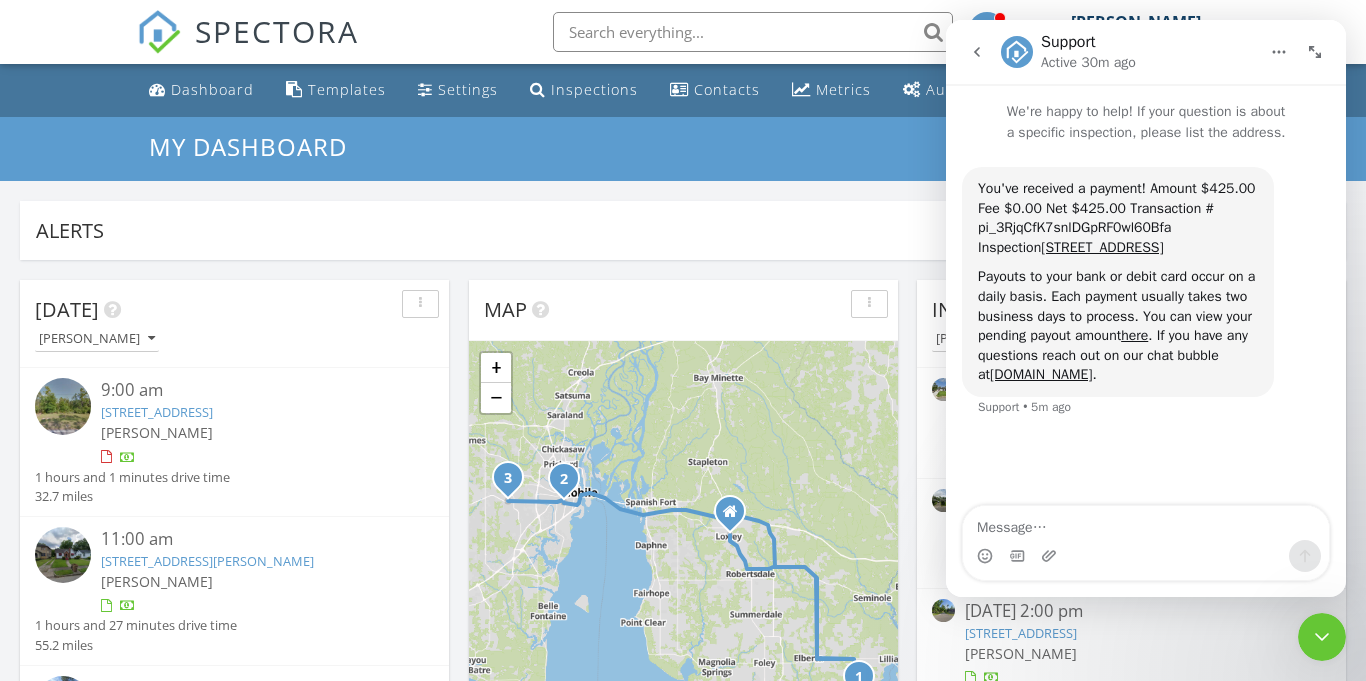 click at bounding box center (1322, 637) 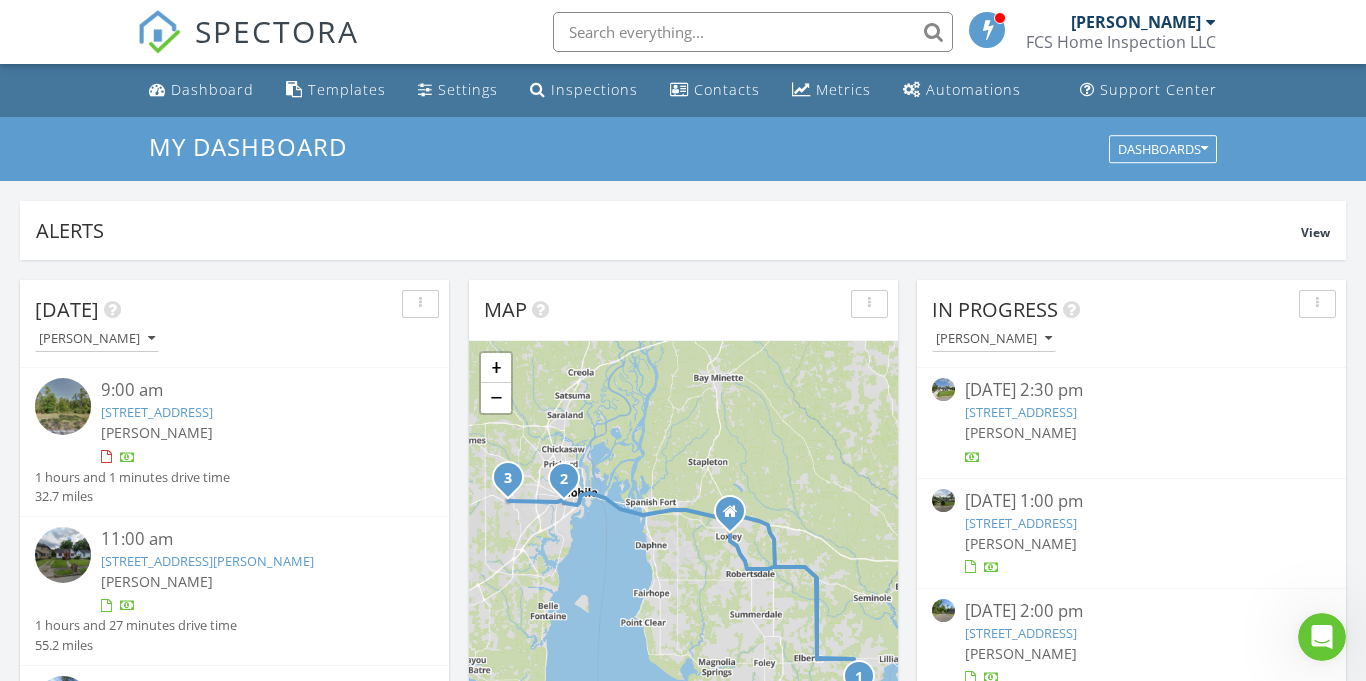 scroll, scrollTop: 0, scrollLeft: 0, axis: both 